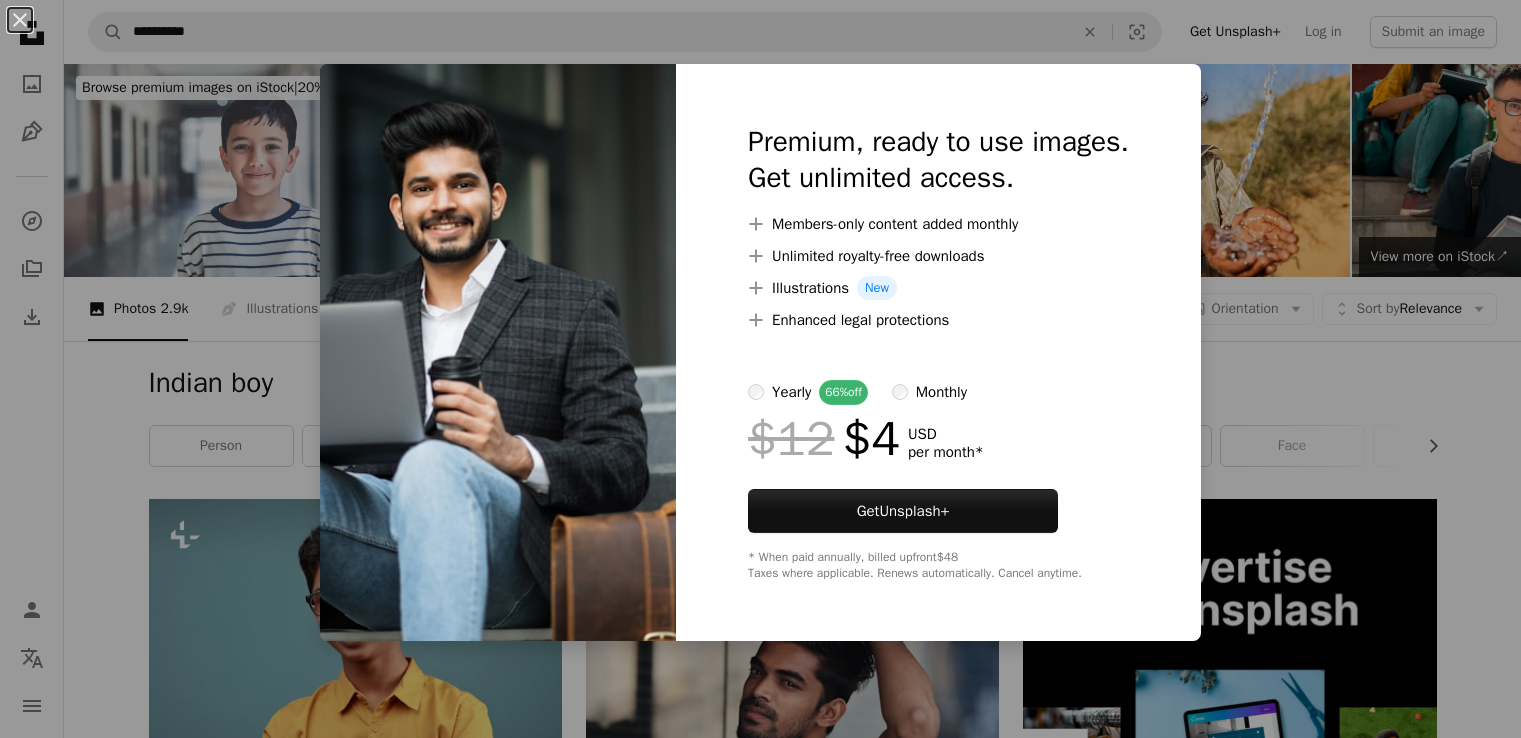 scroll, scrollTop: 2736, scrollLeft: 0, axis: vertical 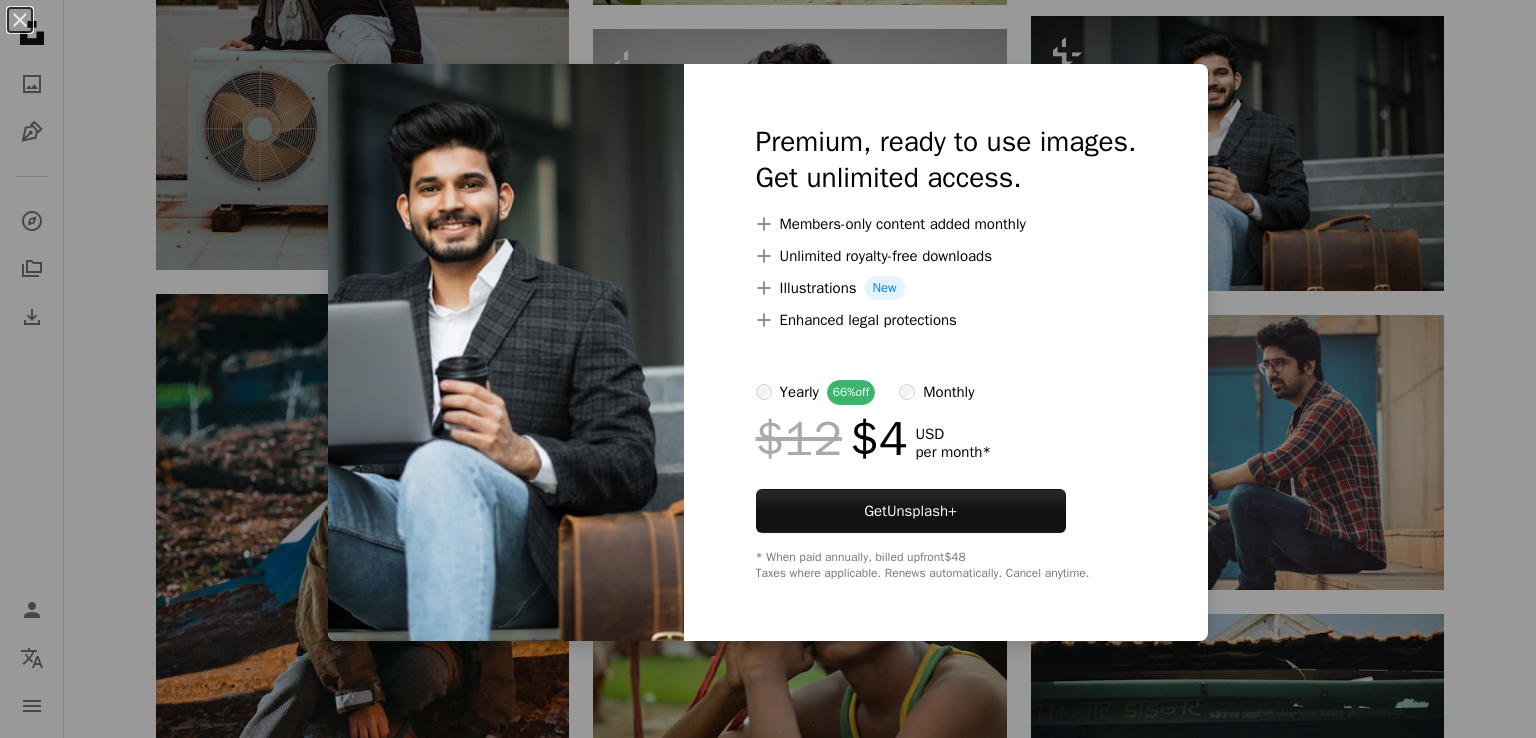 click on "An X shape Premium, ready to use images. Get unlimited access. A plus sign Members-only content added monthly A plus sign Unlimited royalty-free downloads A plus sign Illustrations  New A plus sign Enhanced legal protections yearly 66%  off monthly $12   $4 USD per month * Get  Unsplash+ * When paid annually, billed upfront  $48 Taxes where applicable. Renews automatically. Cancel anytime." at bounding box center [768, 369] 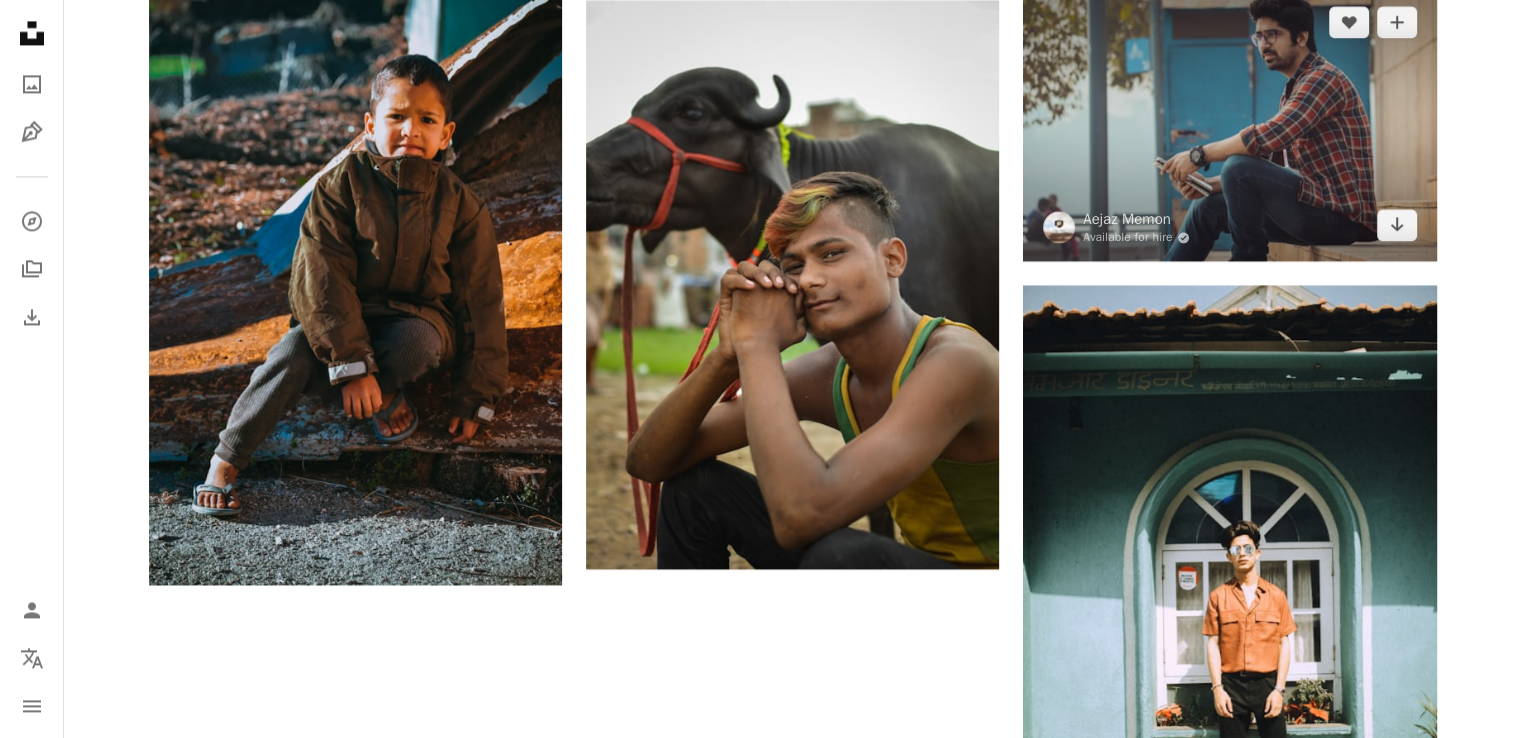 scroll, scrollTop: 3036, scrollLeft: 0, axis: vertical 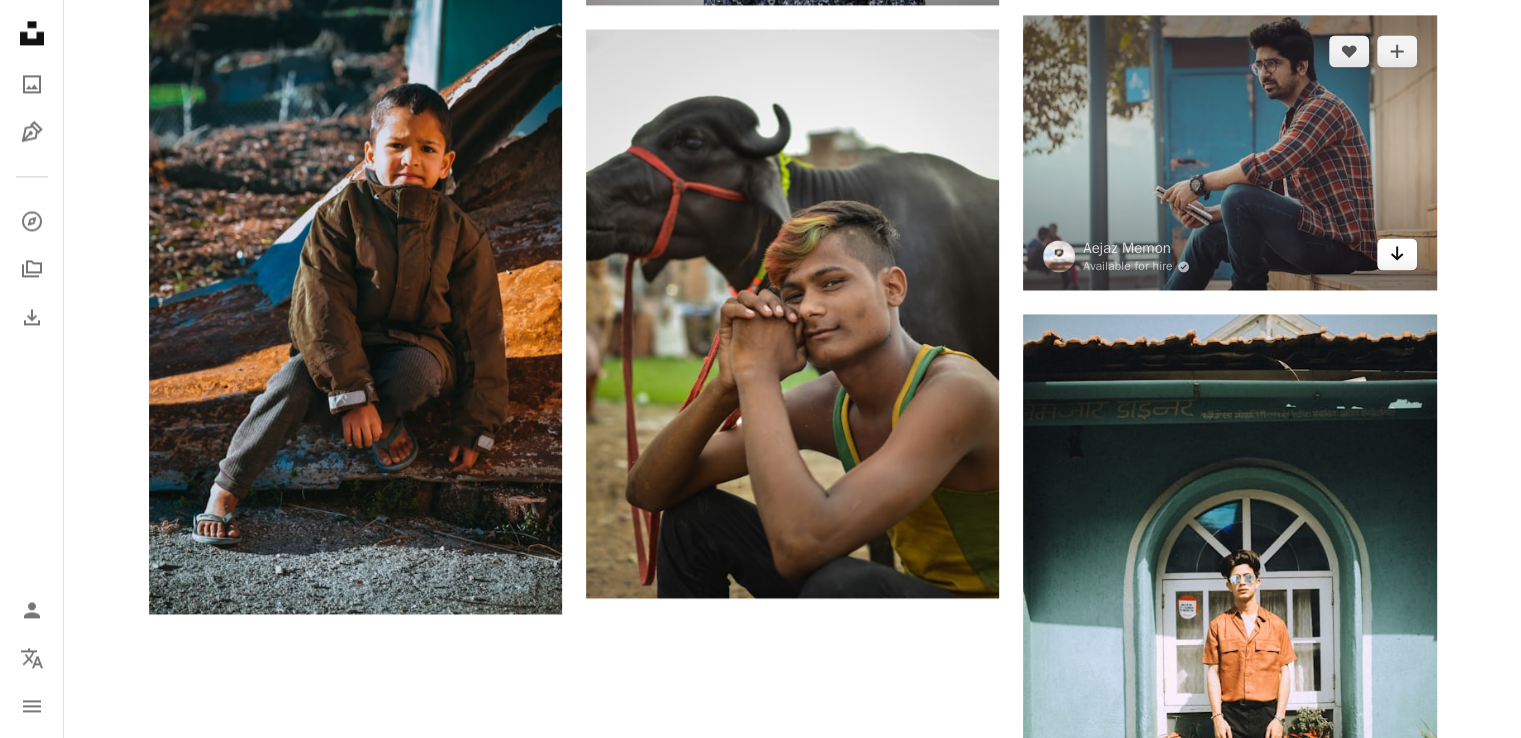 click on "Arrow pointing down" 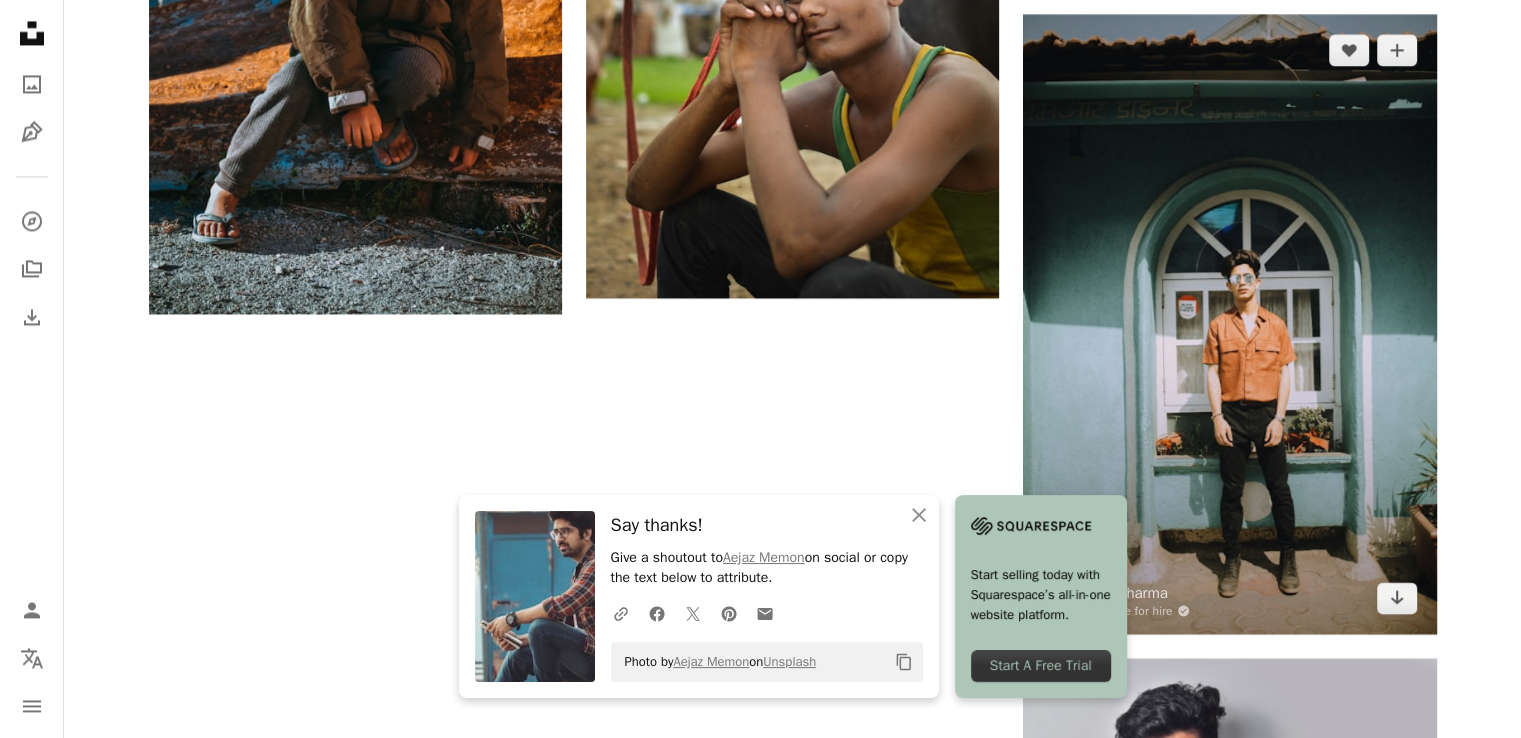 scroll, scrollTop: 3536, scrollLeft: 0, axis: vertical 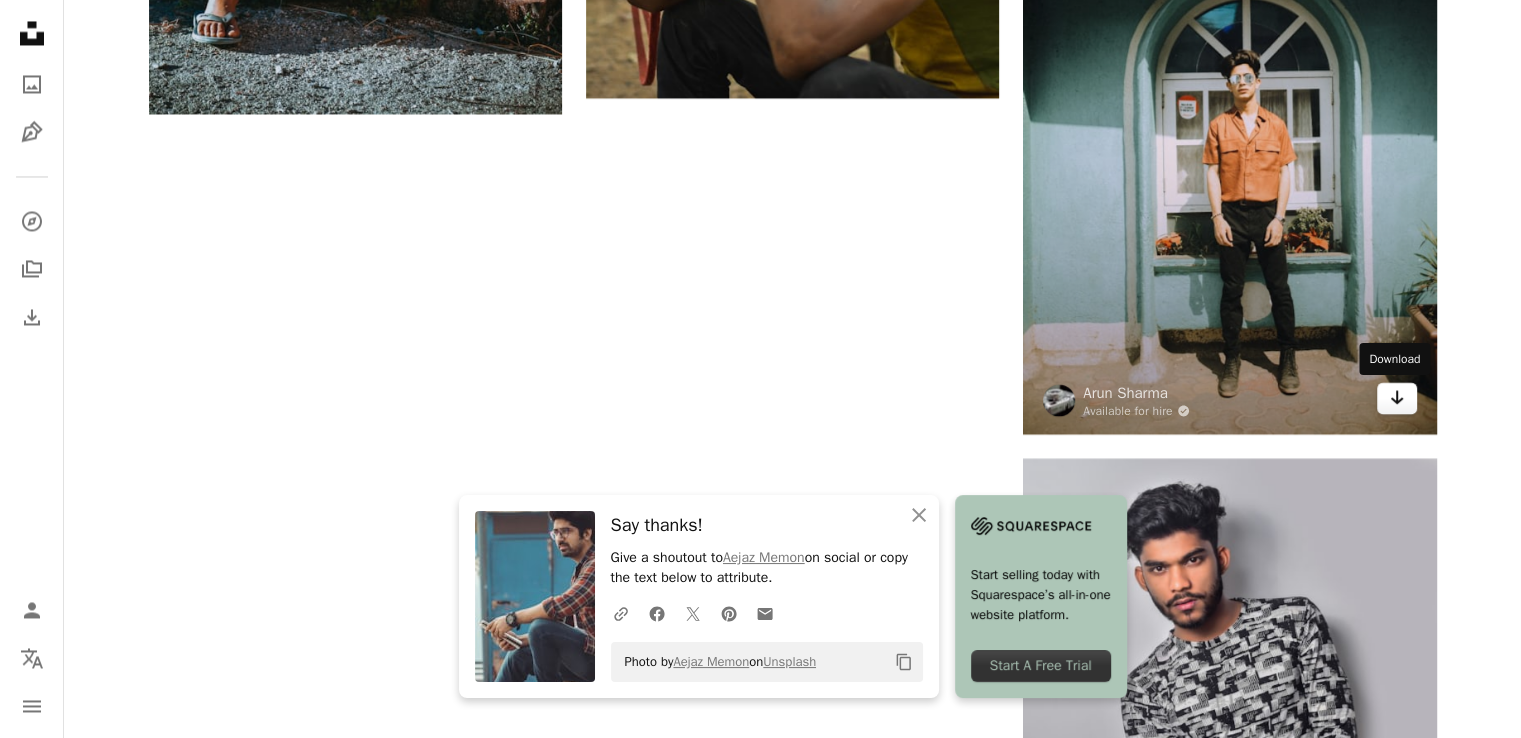 click on "Arrow pointing down" 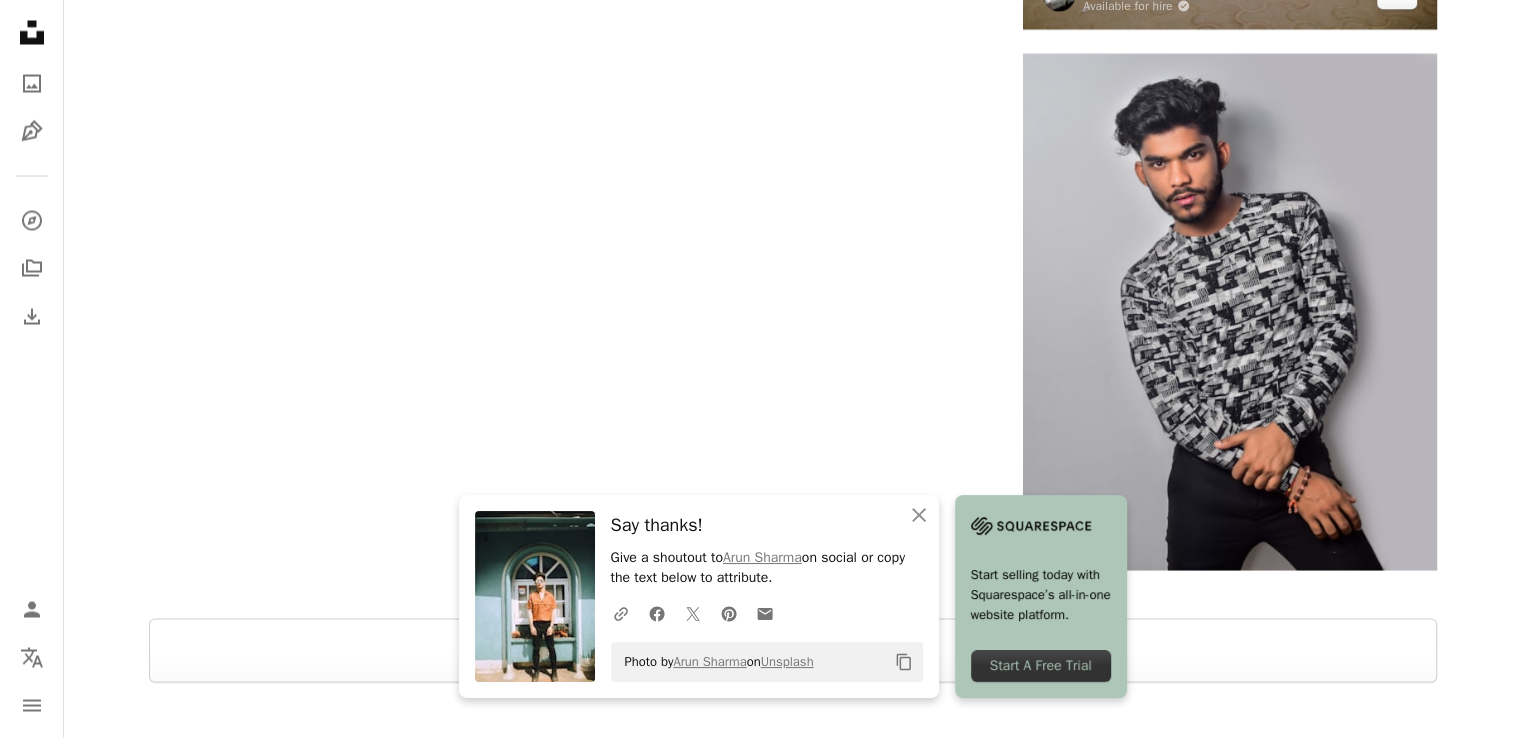 scroll, scrollTop: 4036, scrollLeft: 0, axis: vertical 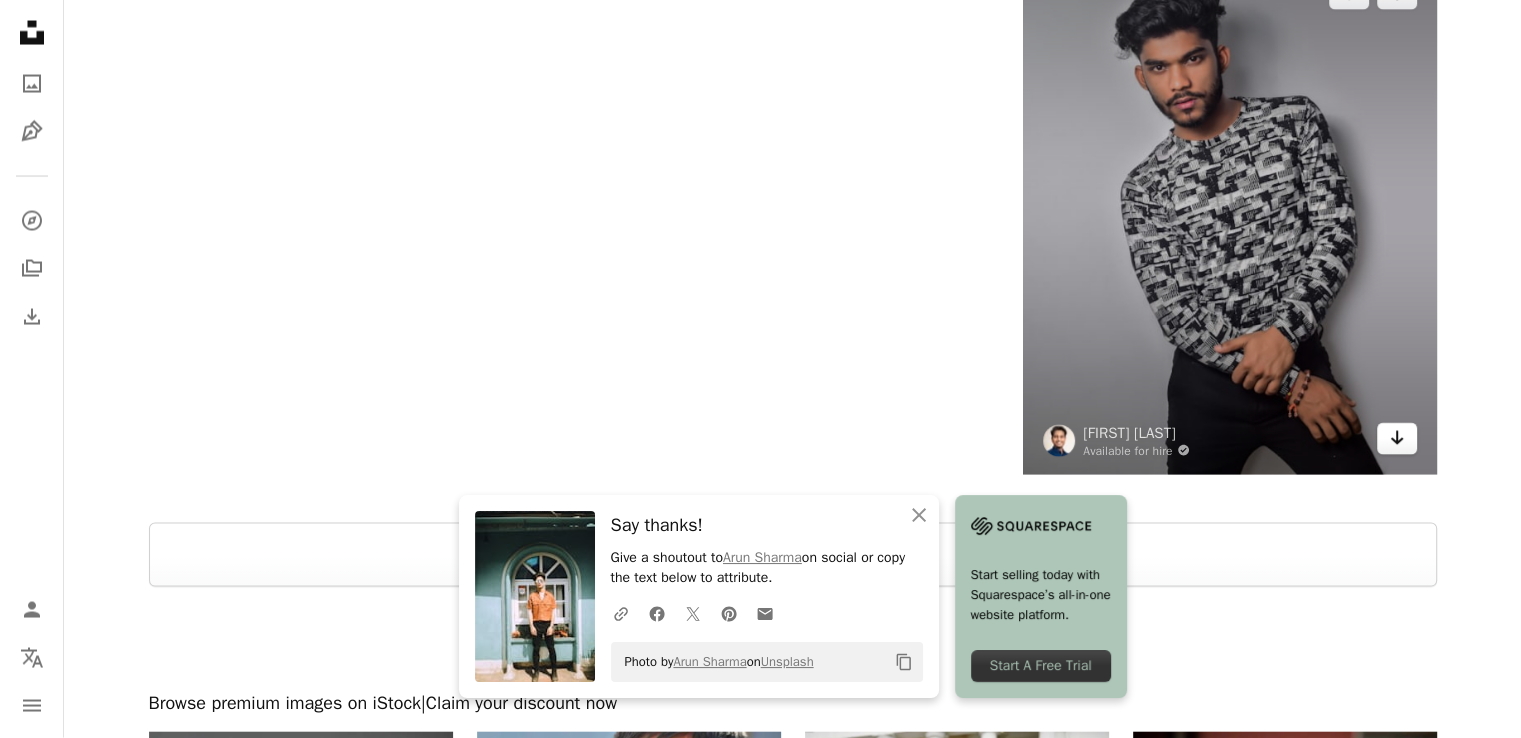 click on "Arrow pointing down" 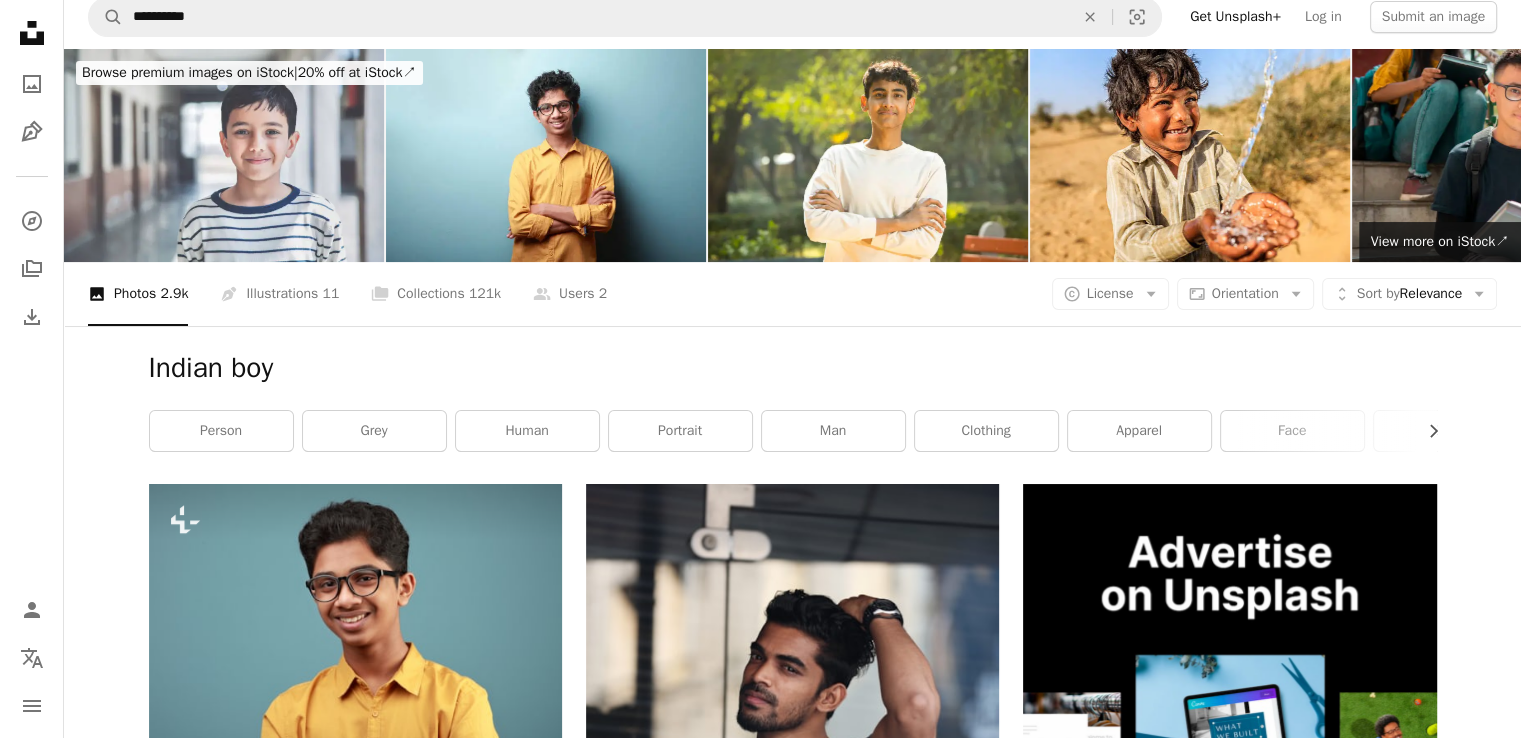 scroll, scrollTop: 0, scrollLeft: 0, axis: both 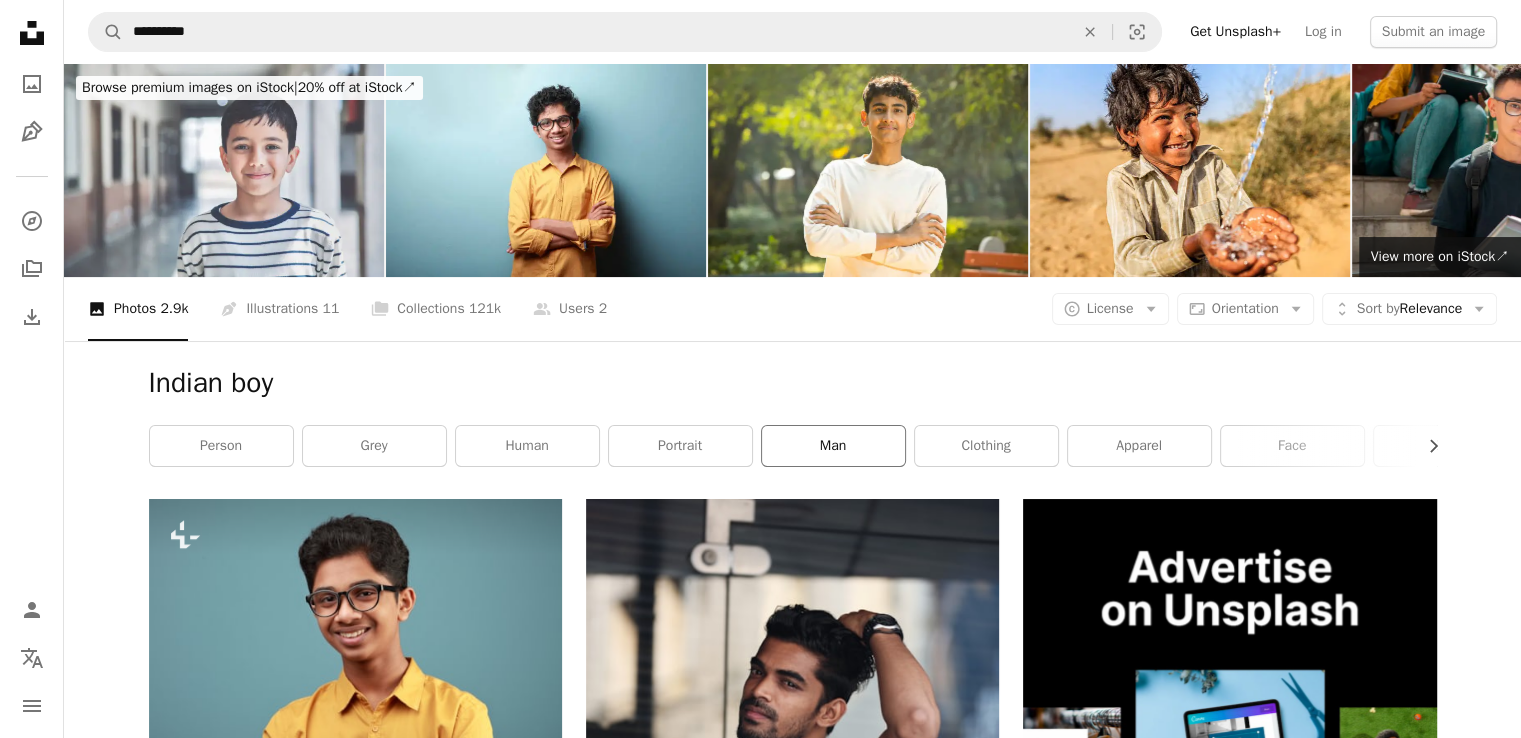 click on "man" at bounding box center (833, 446) 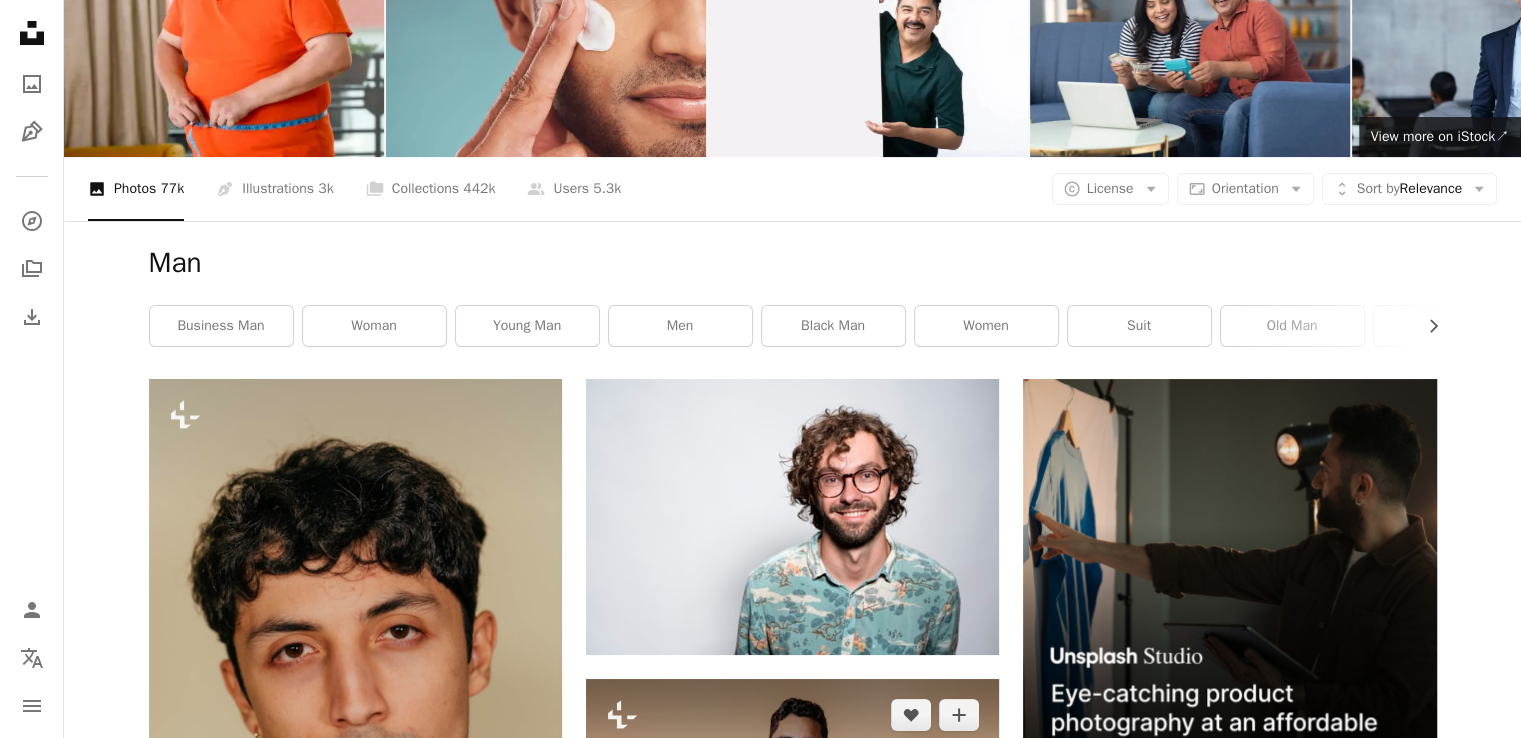 scroll, scrollTop: 100, scrollLeft: 0, axis: vertical 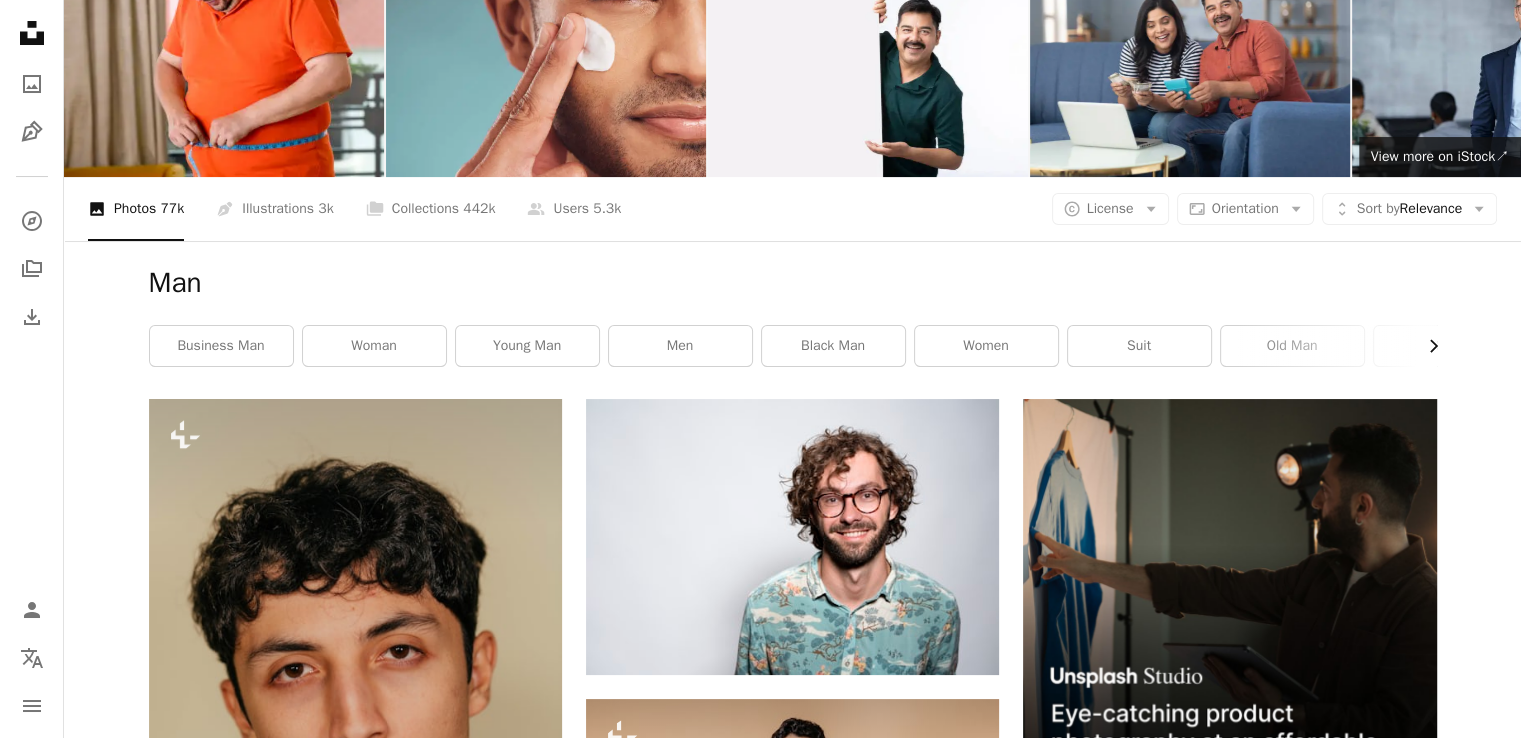 click on "Chevron right" 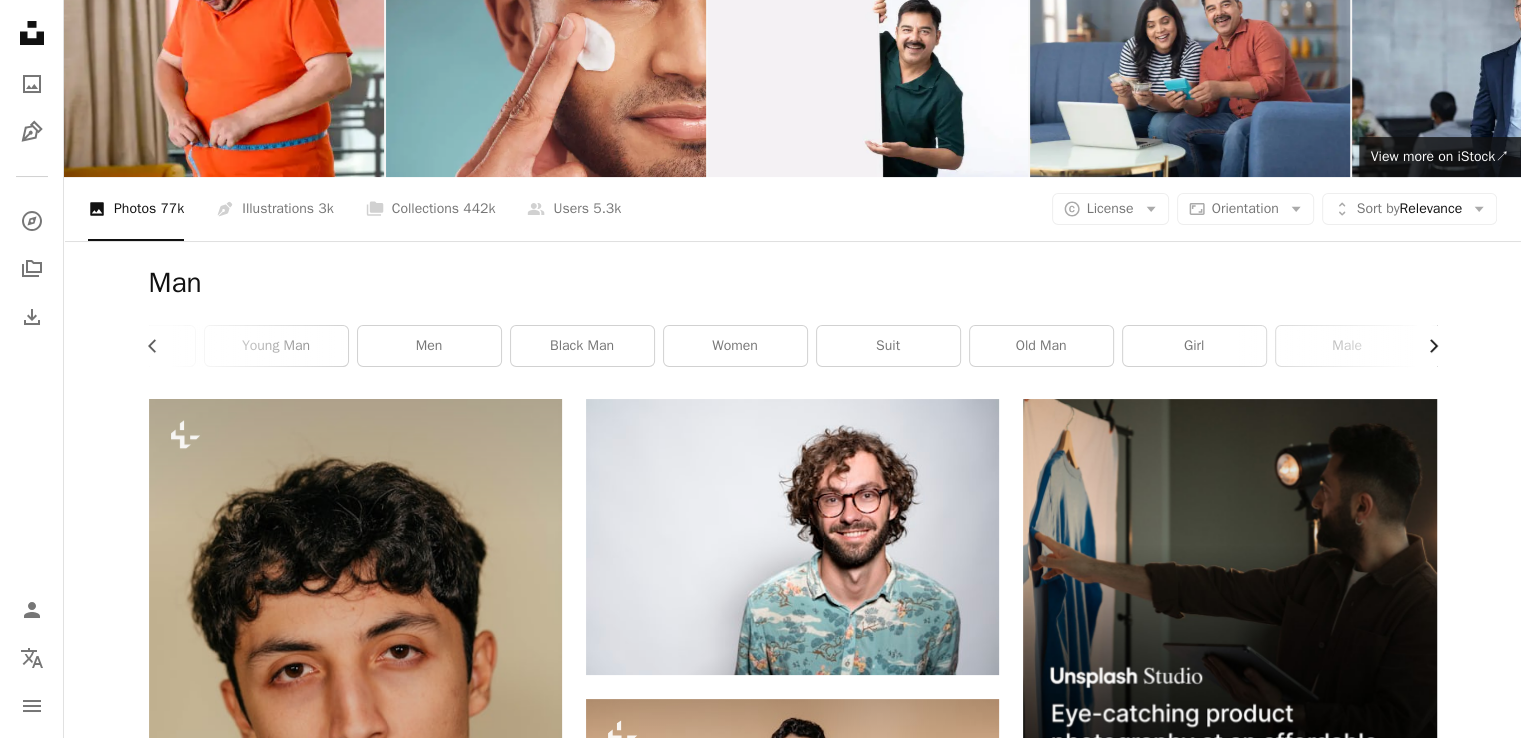 scroll, scrollTop: 0, scrollLeft: 300, axis: horizontal 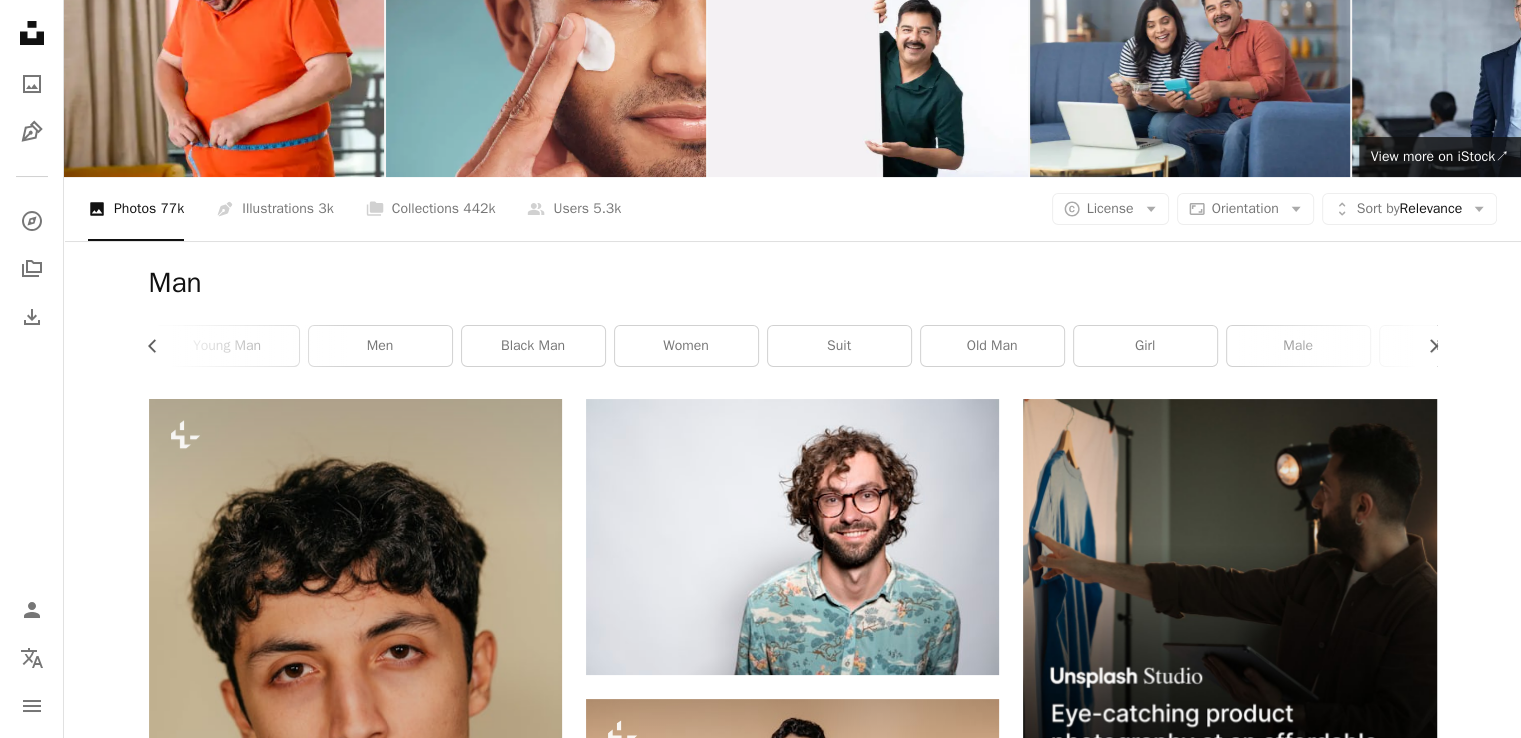 click on "Man" at bounding box center (793, 283) 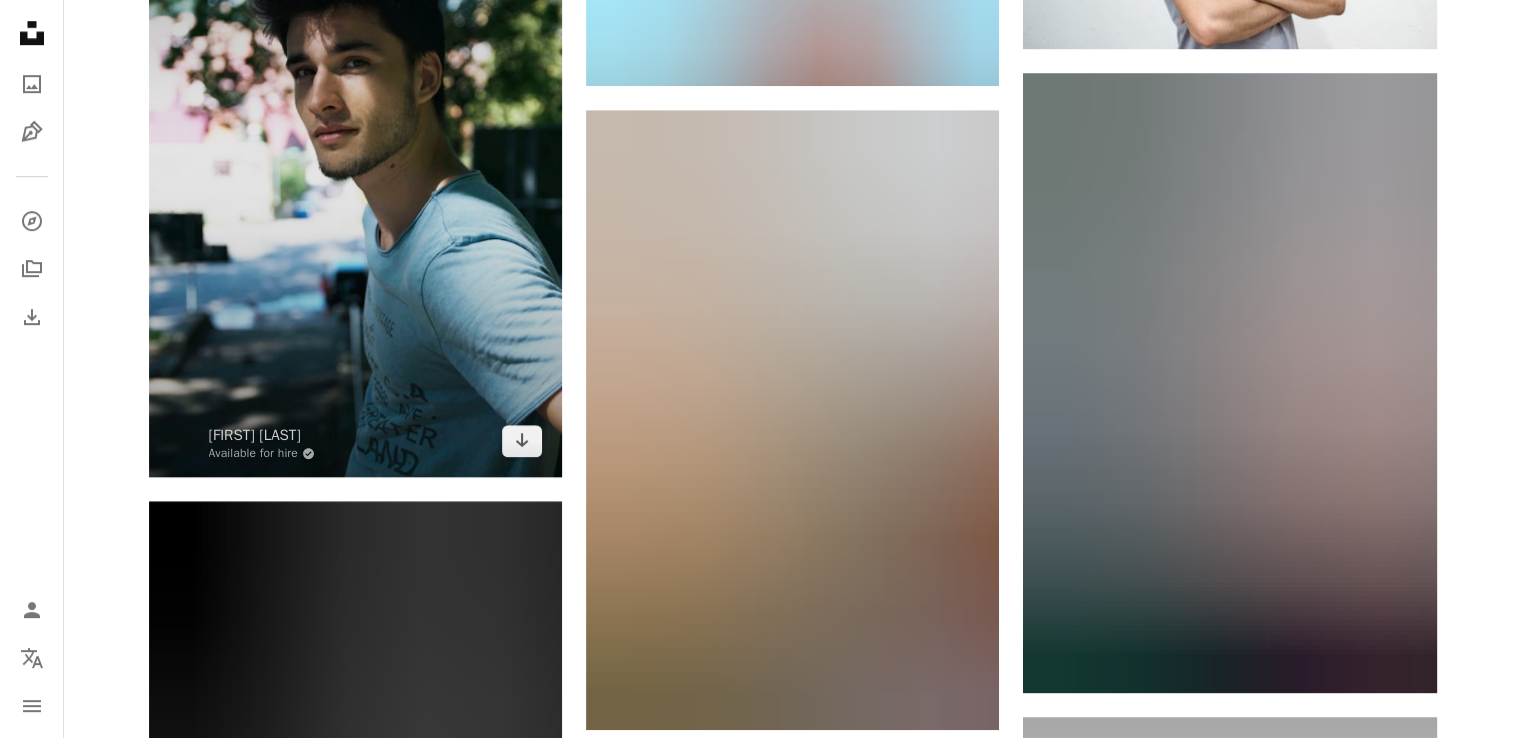 scroll, scrollTop: 1300, scrollLeft: 0, axis: vertical 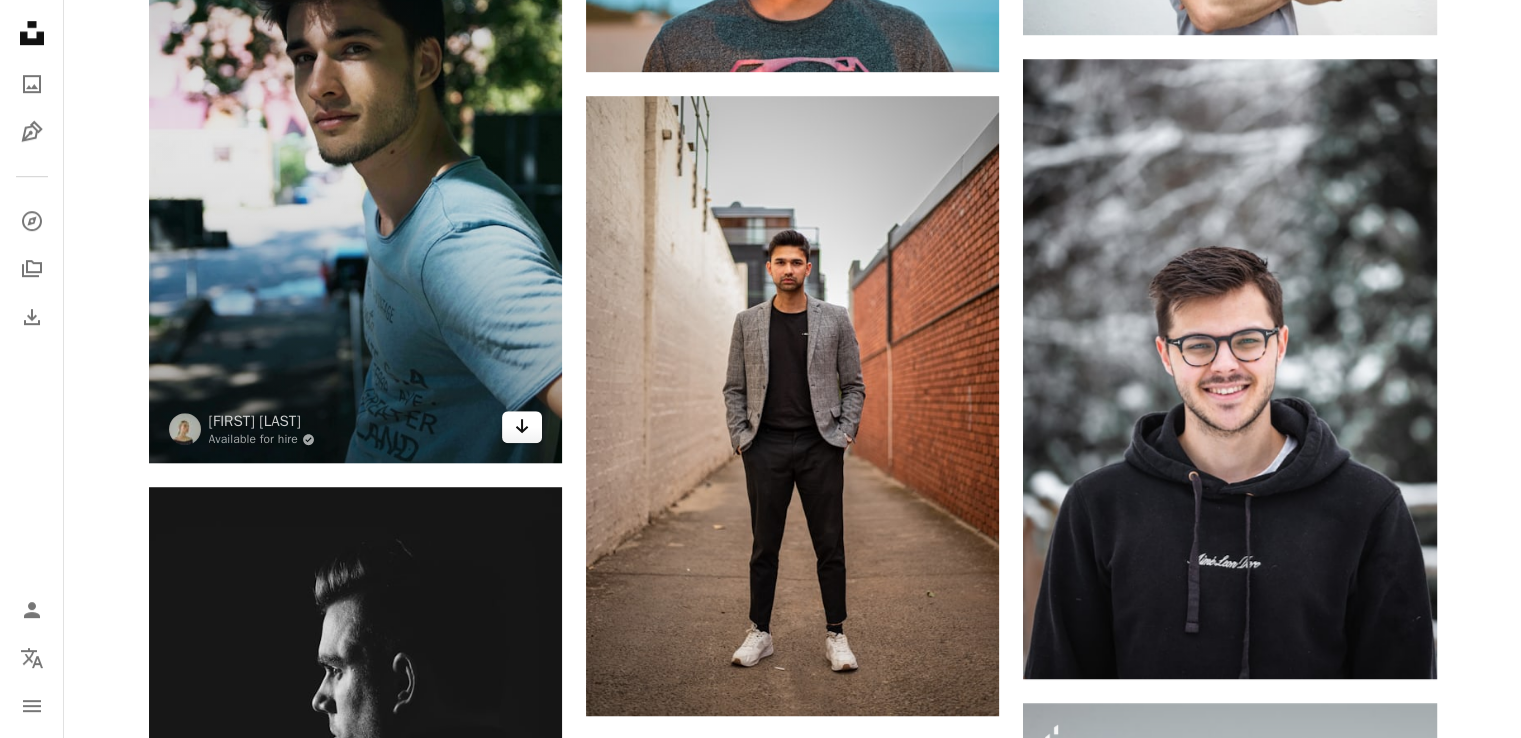 click 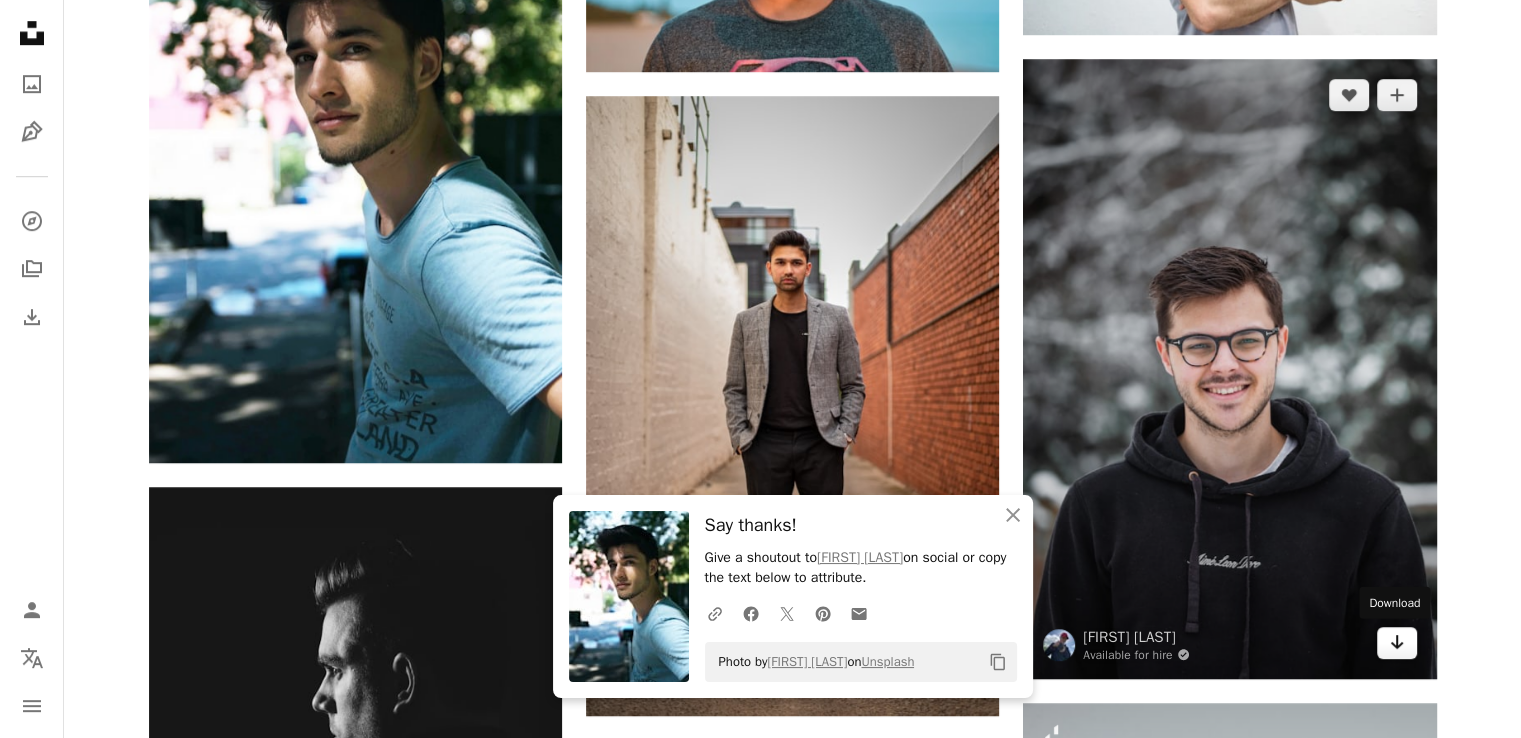 click on "Arrow pointing down" 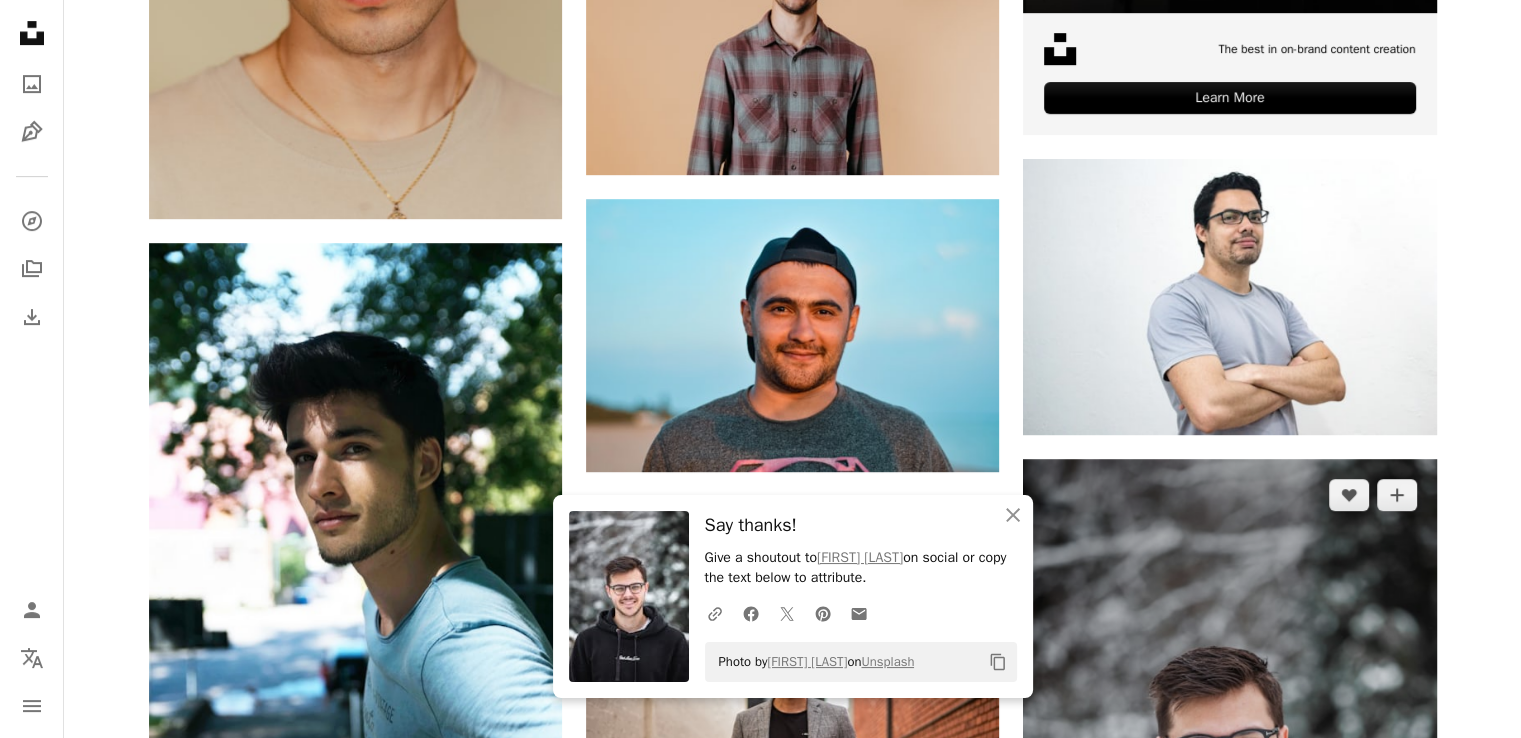 scroll, scrollTop: 900, scrollLeft: 0, axis: vertical 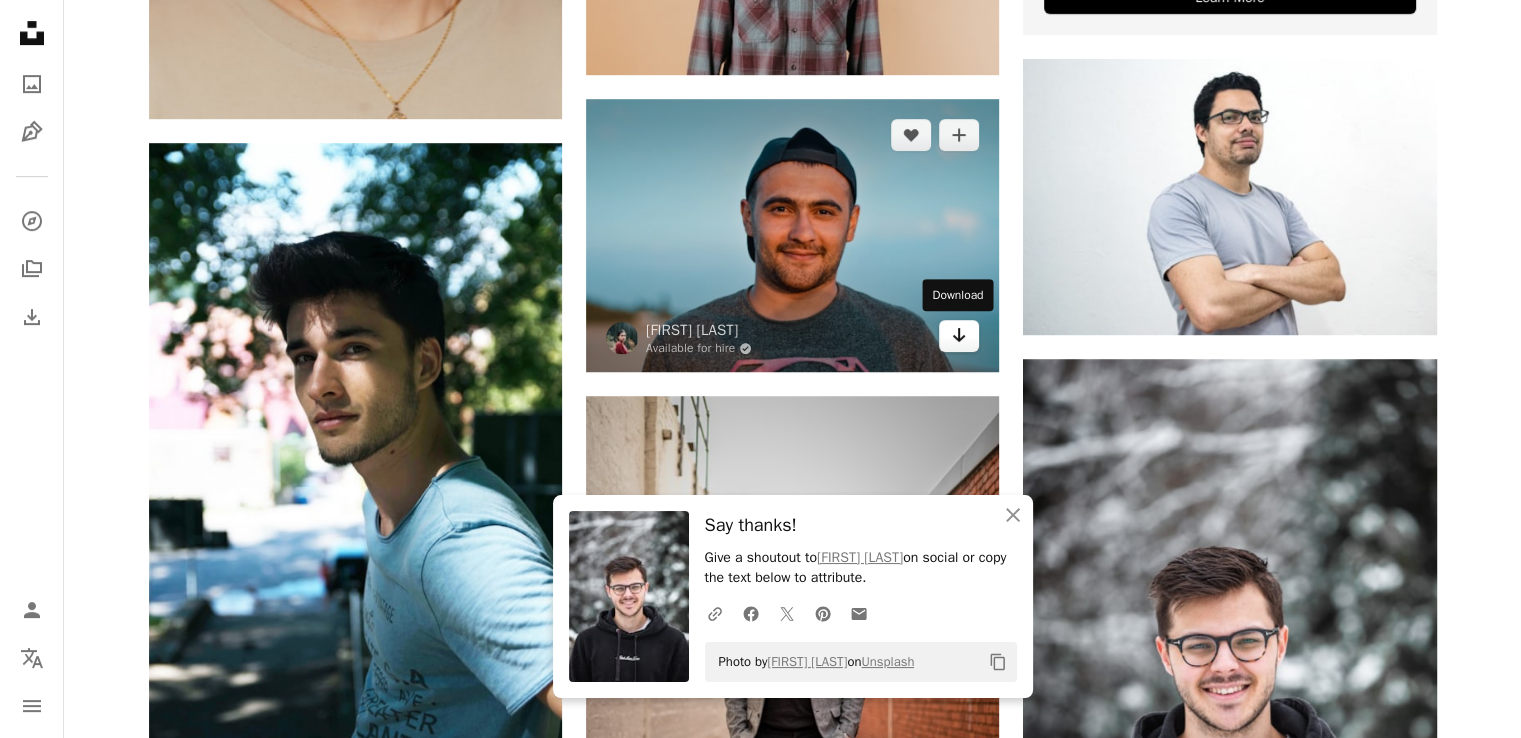 click on "Arrow pointing down" at bounding box center (959, 336) 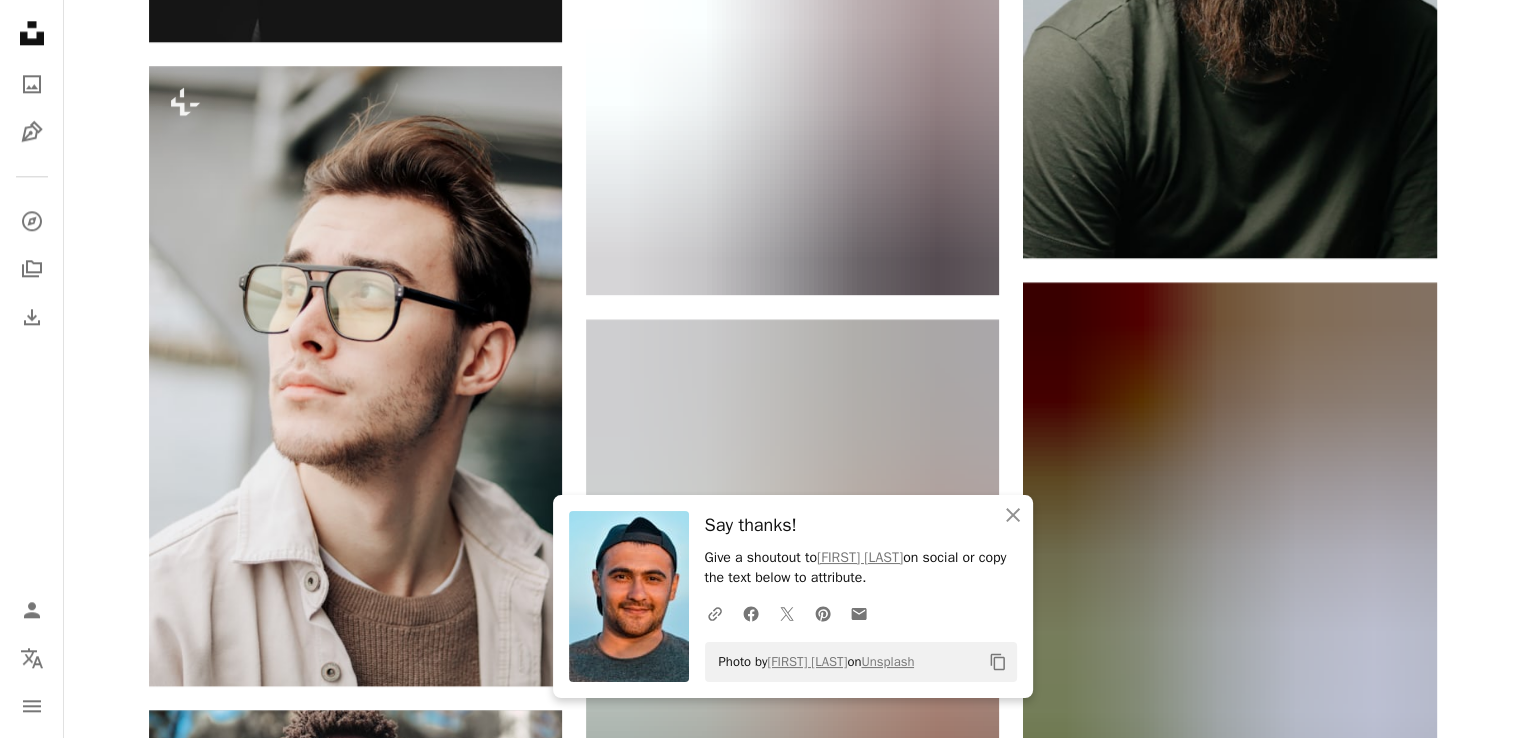 scroll, scrollTop: 2400, scrollLeft: 0, axis: vertical 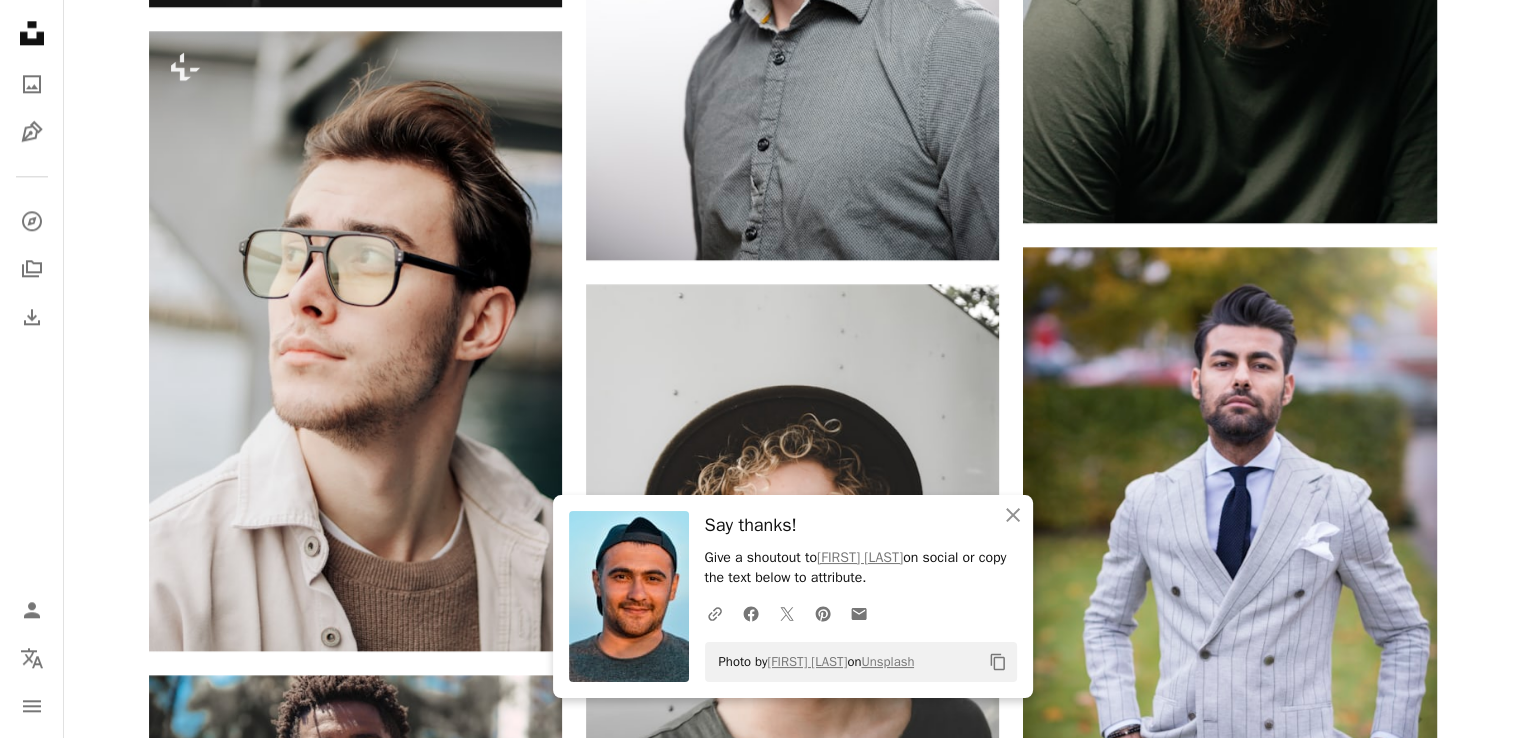 click on "Plus sign for Unsplash+ A heart A plus sign Frank Flores For  Unsplash+ A lock Download A heart A plus sign Ana Nichita Available for hire A checkmark inside of a circle Arrow pointing down A heart A plus sign Drew Hays Arrow pointing down Plus sign for Unsplash+ A heart A plus sign Beyza Kaplan For  Unsplash+ A lock Download A heart A plus sign Elizeu Dias Available for hire A checkmark inside of a circle Arrow pointing down A heart A plus sign Tim Bogdanov Available for hire A checkmark inside of a circle Arrow pointing down A heart A plus sign Christian Buehner Available for hire A checkmark inside of a circle Arrow pointing down Plus sign for Unsplash+ A heart A plus sign JSB Co. For  Unsplash+ A lock Download A heart A plus sign Irene Strong Available for hire A checkmark inside of a circle Arrow pointing down A heart A plus sign Mitchell Luo Available for hire A checkmark inside of a circle Arrow pointing down A heart A plus sign Ludovic Migneault Arrow pointing down A heart A plus sign ian dooley For" at bounding box center (793, 126) 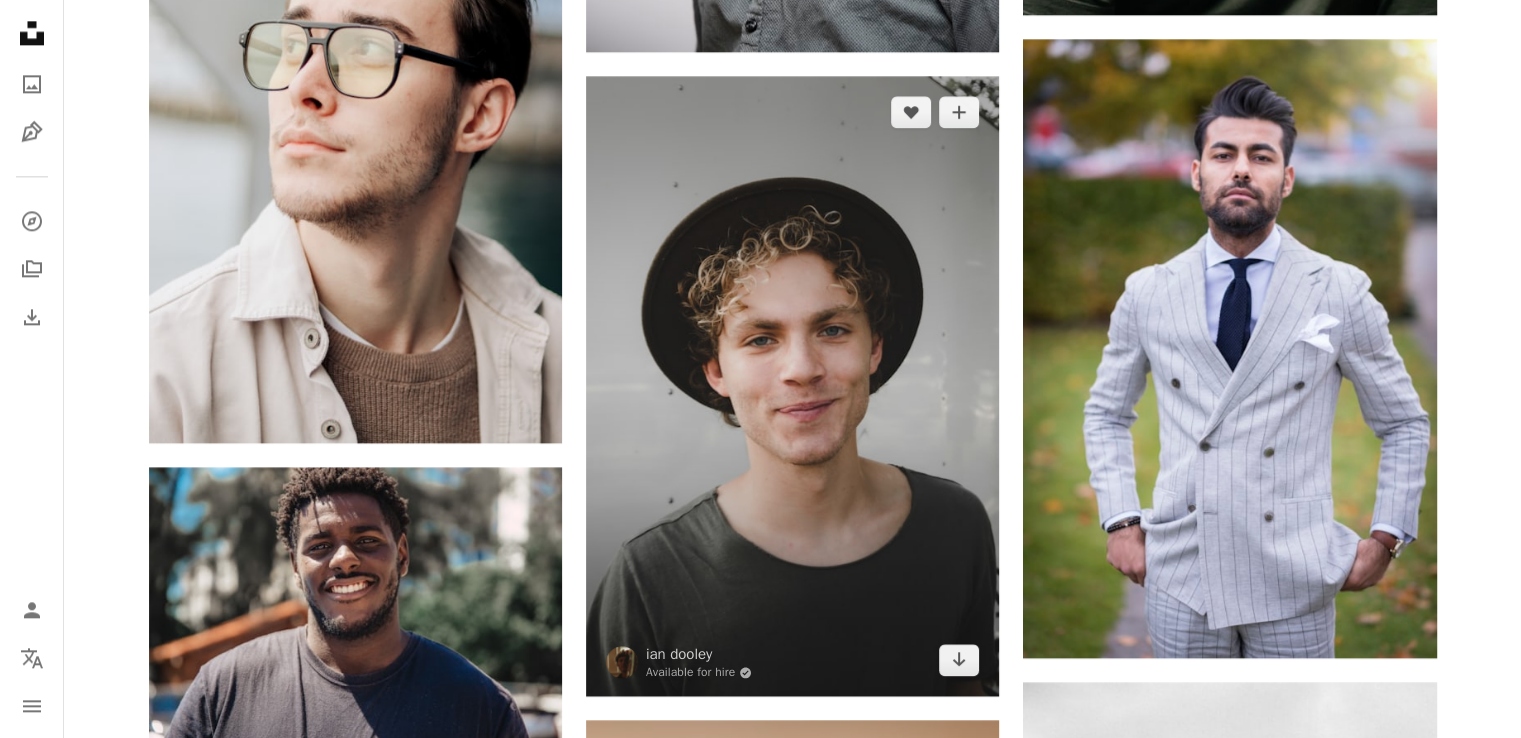 scroll, scrollTop: 2700, scrollLeft: 0, axis: vertical 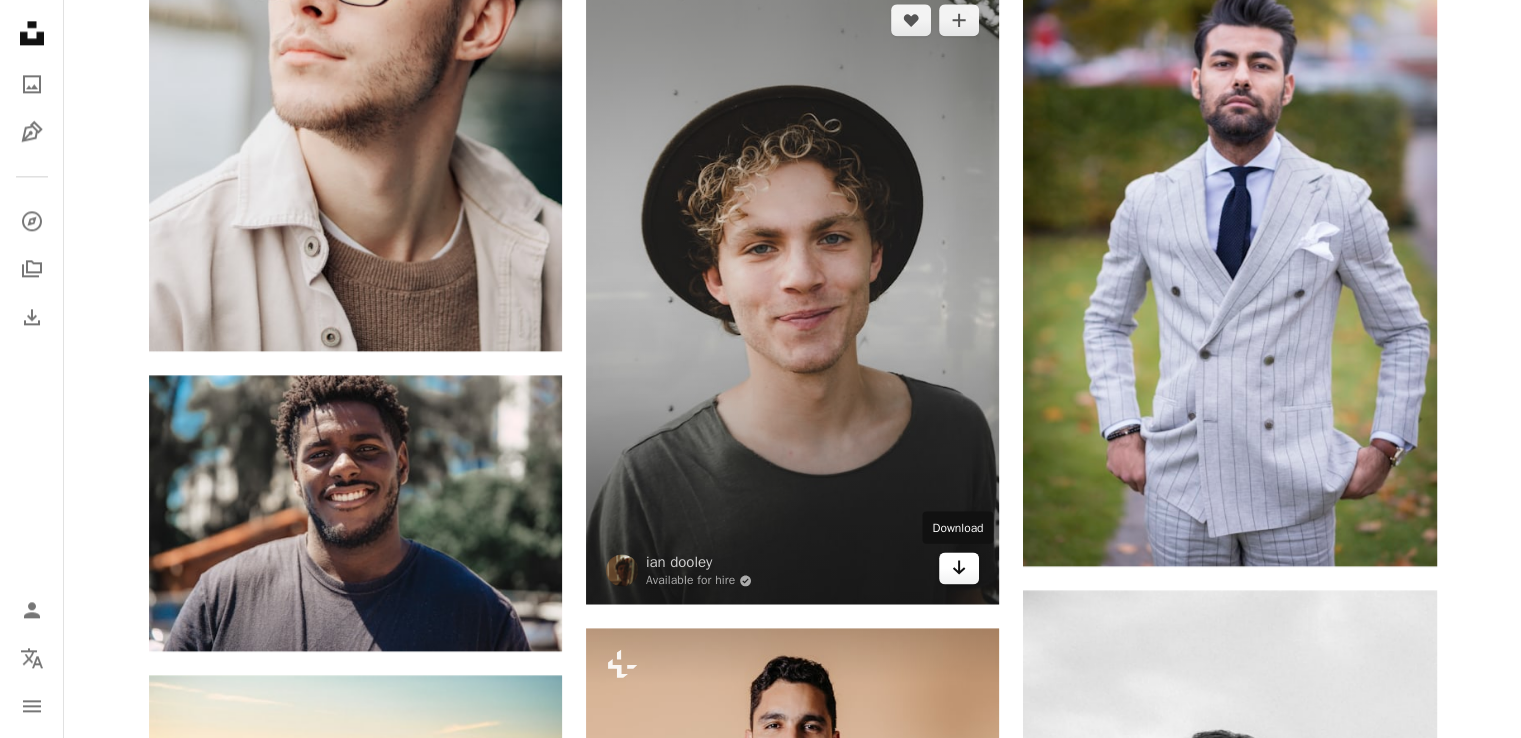 click 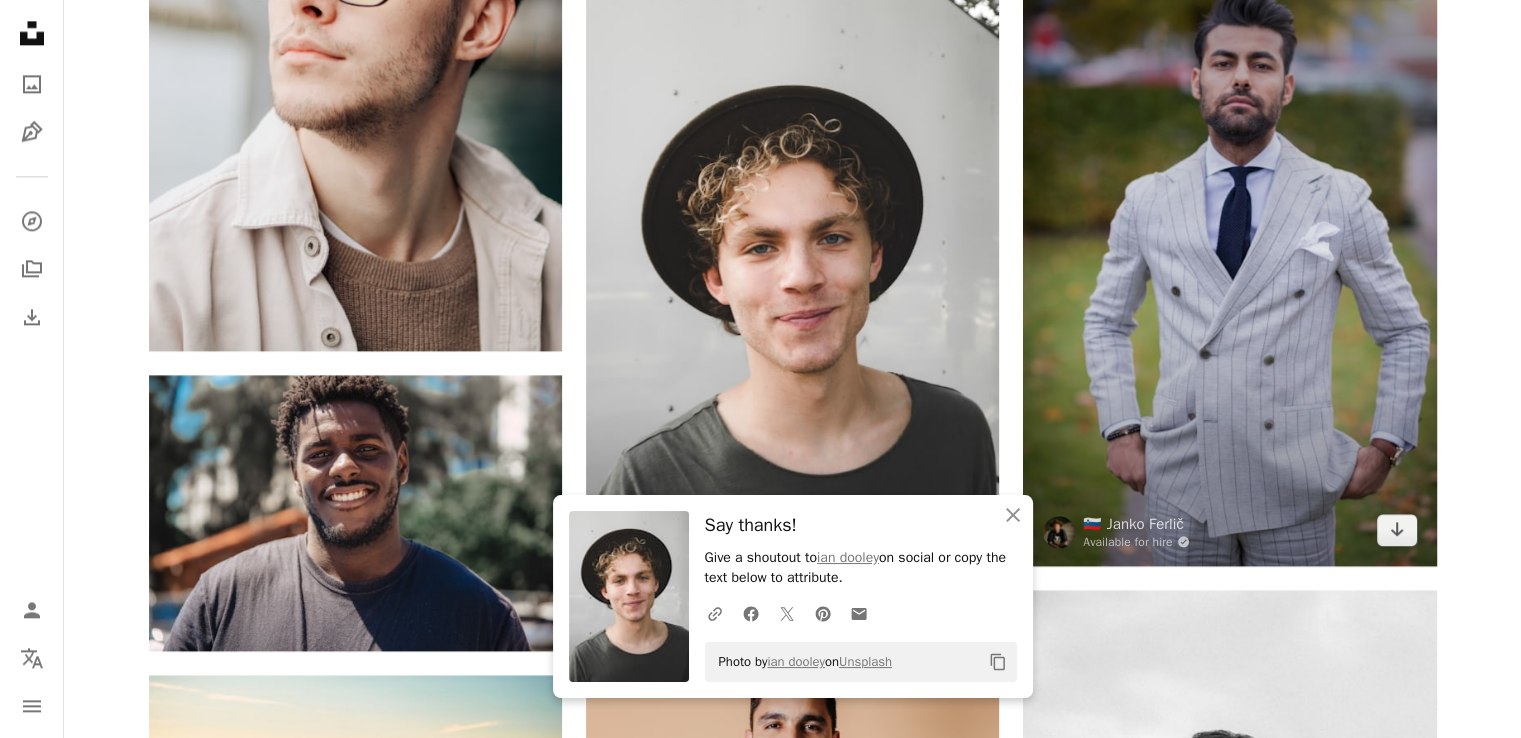 click on "Arrow pointing down" 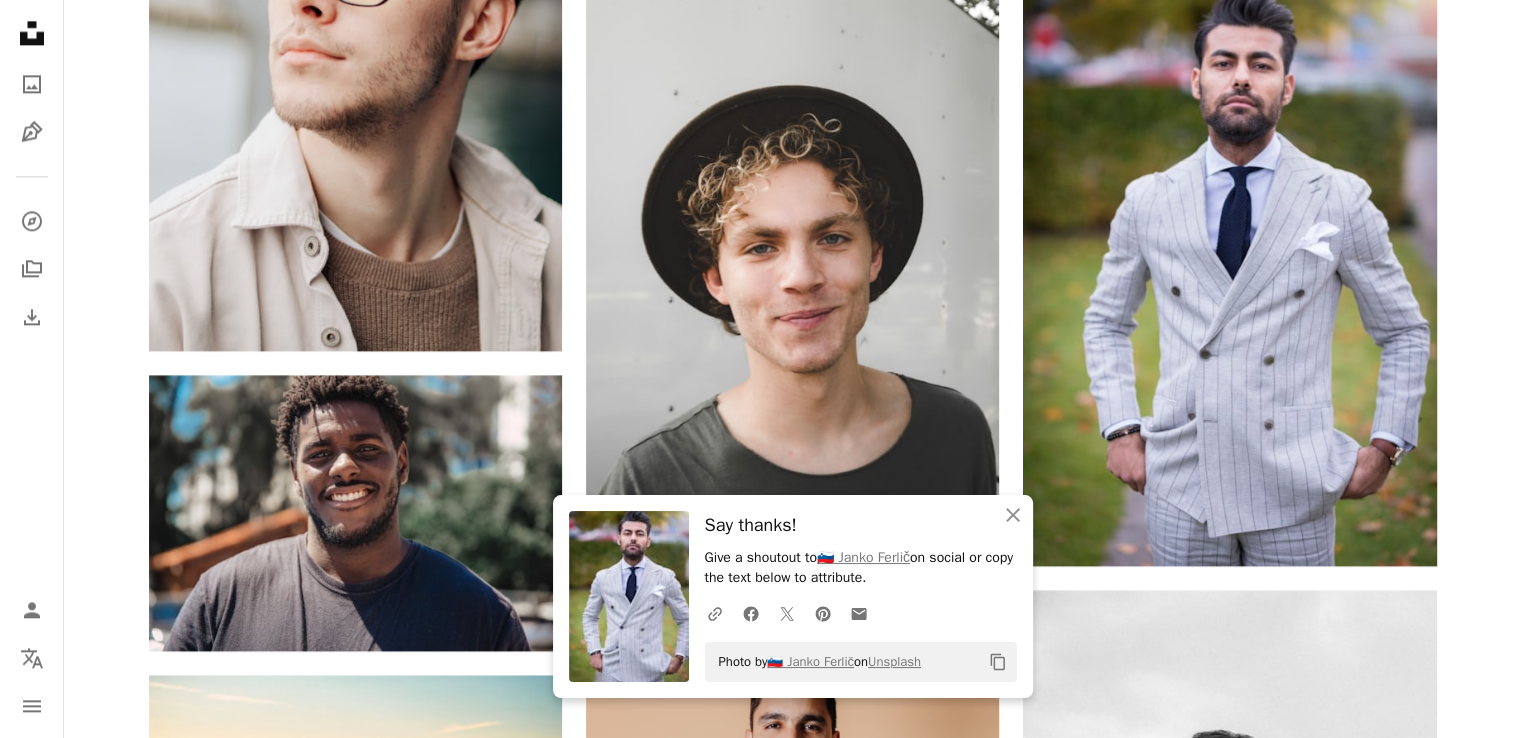 click on "Plus sign for Unsplash+ A heart A plus sign Frank Flores For  Unsplash+ A lock Download A heart A plus sign Ana Nichita Available for hire A checkmark inside of a circle Arrow pointing down A heart A plus sign Drew Hays Arrow pointing down Plus sign for Unsplash+ A heart A plus sign Beyza Kaplan For  Unsplash+ A lock Download A heart A plus sign Elizeu Dias Available for hire A checkmark inside of a circle Arrow pointing down A heart A plus sign Tim Bogdanov Available for hire A checkmark inside of a circle Arrow pointing down A heart A plus sign Christian Buehner Available for hire A checkmark inside of a circle Arrow pointing down Plus sign for Unsplash+ A heart A plus sign JSB Co. For  Unsplash+ A lock Download A heart A plus sign Irene Strong Available for hire A checkmark inside of a circle Arrow pointing down A heart A plus sign Mitchell Luo Available for hire A checkmark inside of a circle Arrow pointing down A heart A plus sign Ludovic Migneault Arrow pointing down A heart A plus sign ian dooley For" at bounding box center [793, -174] 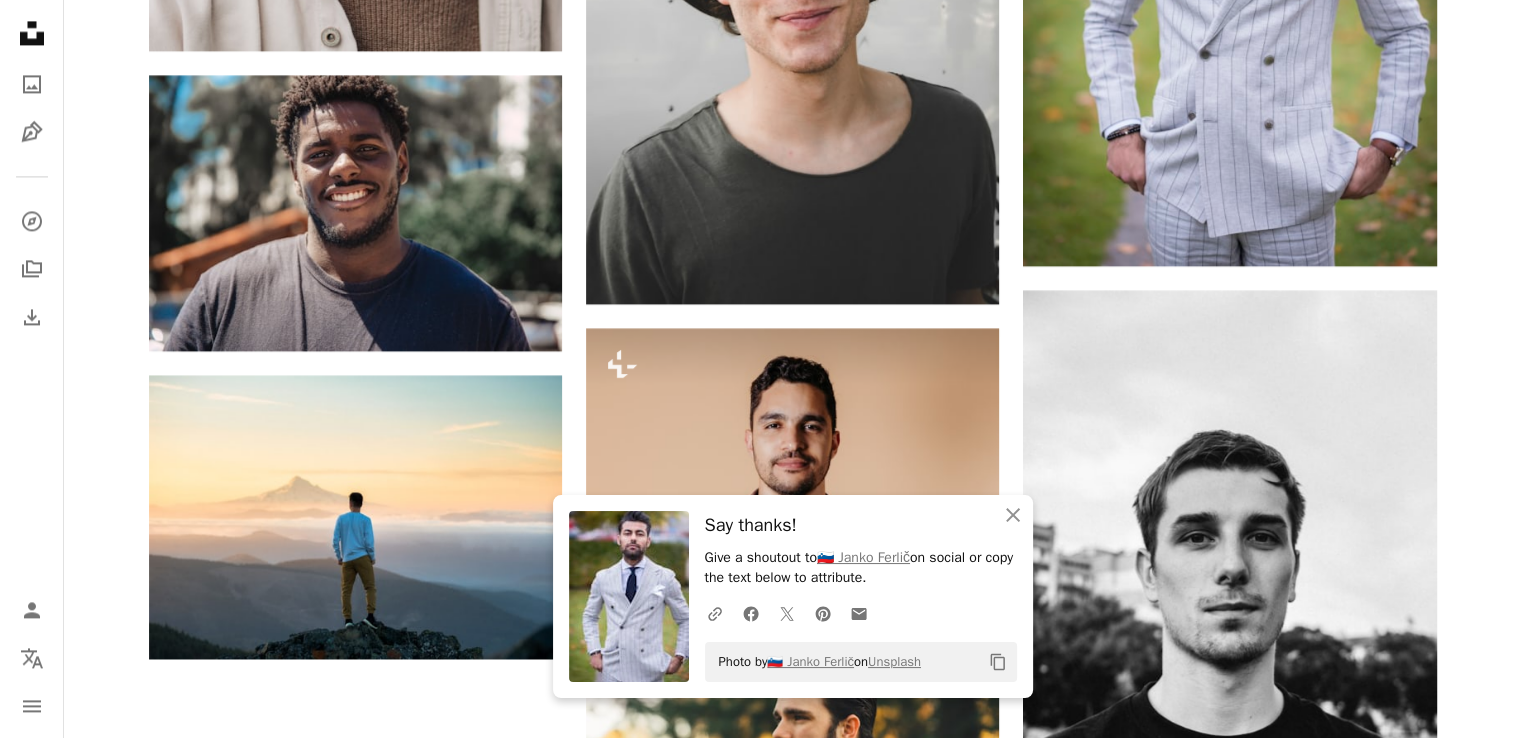 scroll, scrollTop: 3200, scrollLeft: 0, axis: vertical 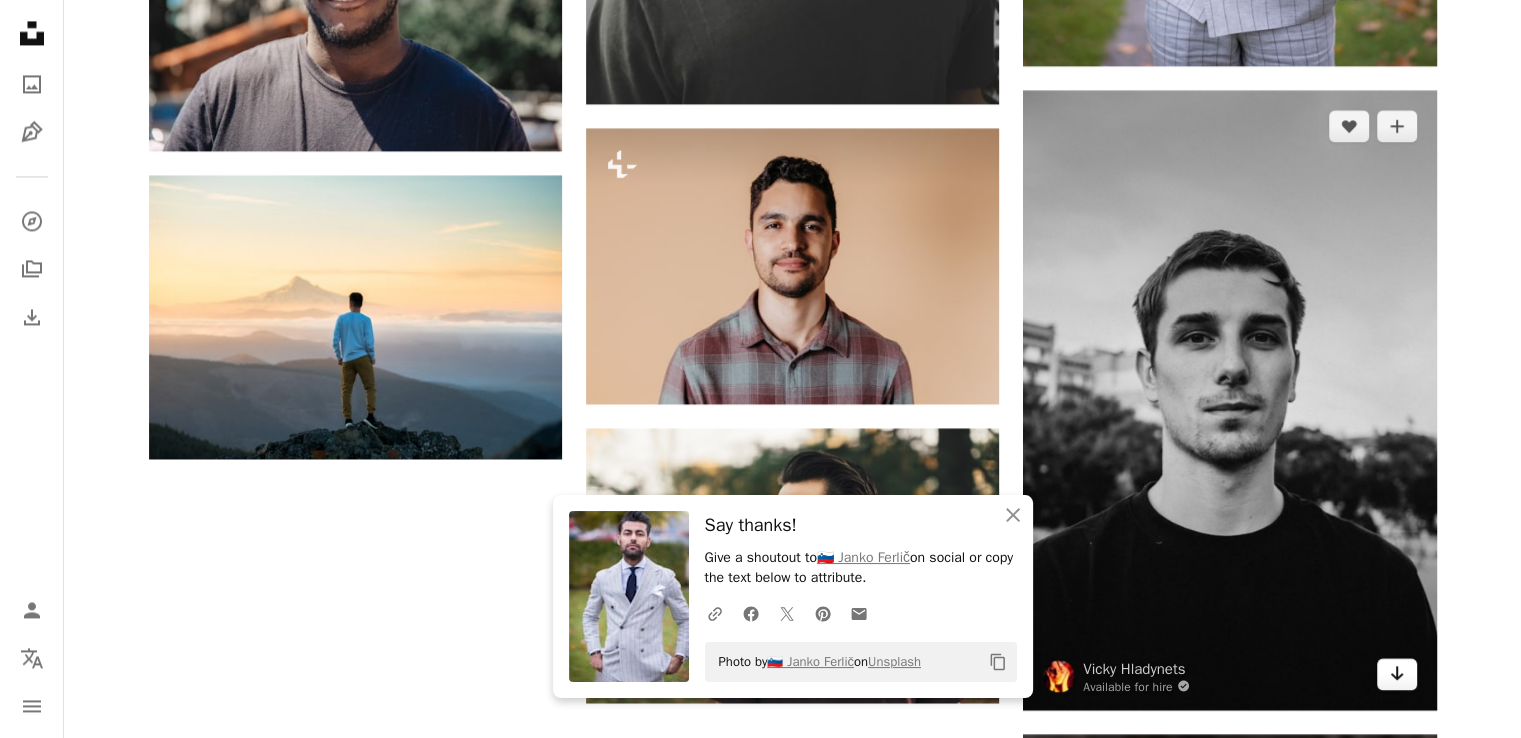 click on "Arrow pointing down" at bounding box center [1397, 674] 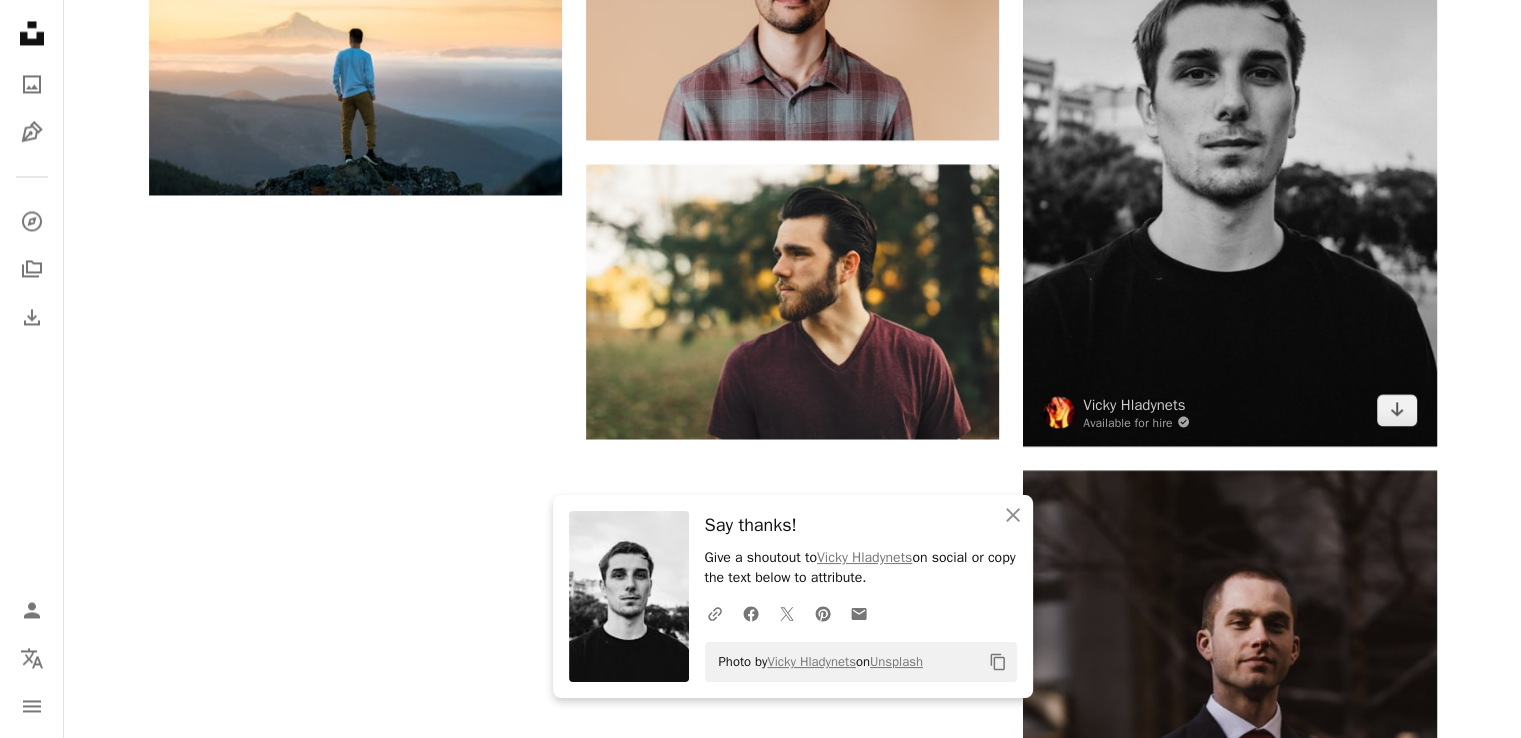 scroll, scrollTop: 3500, scrollLeft: 0, axis: vertical 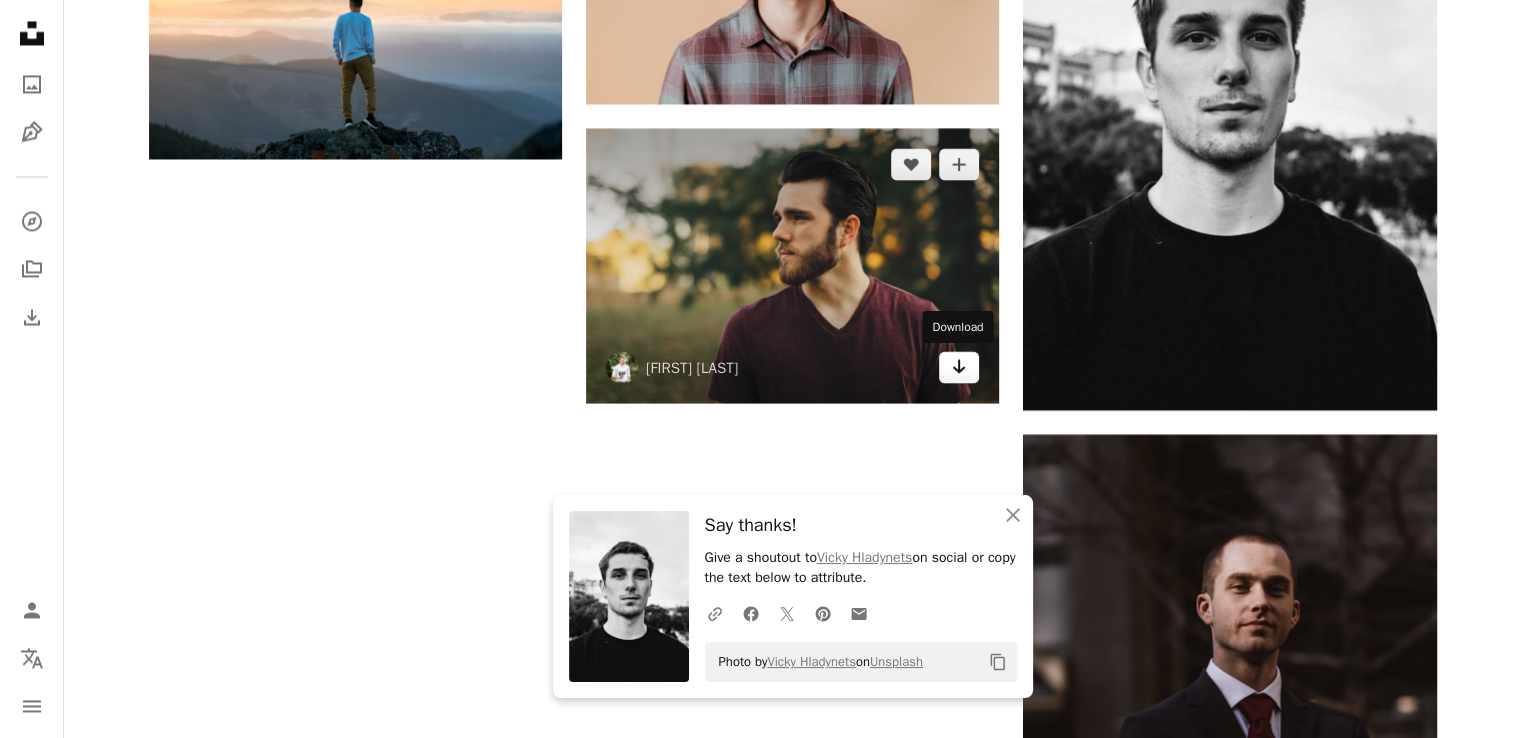 click on "Arrow pointing down" at bounding box center (959, 367) 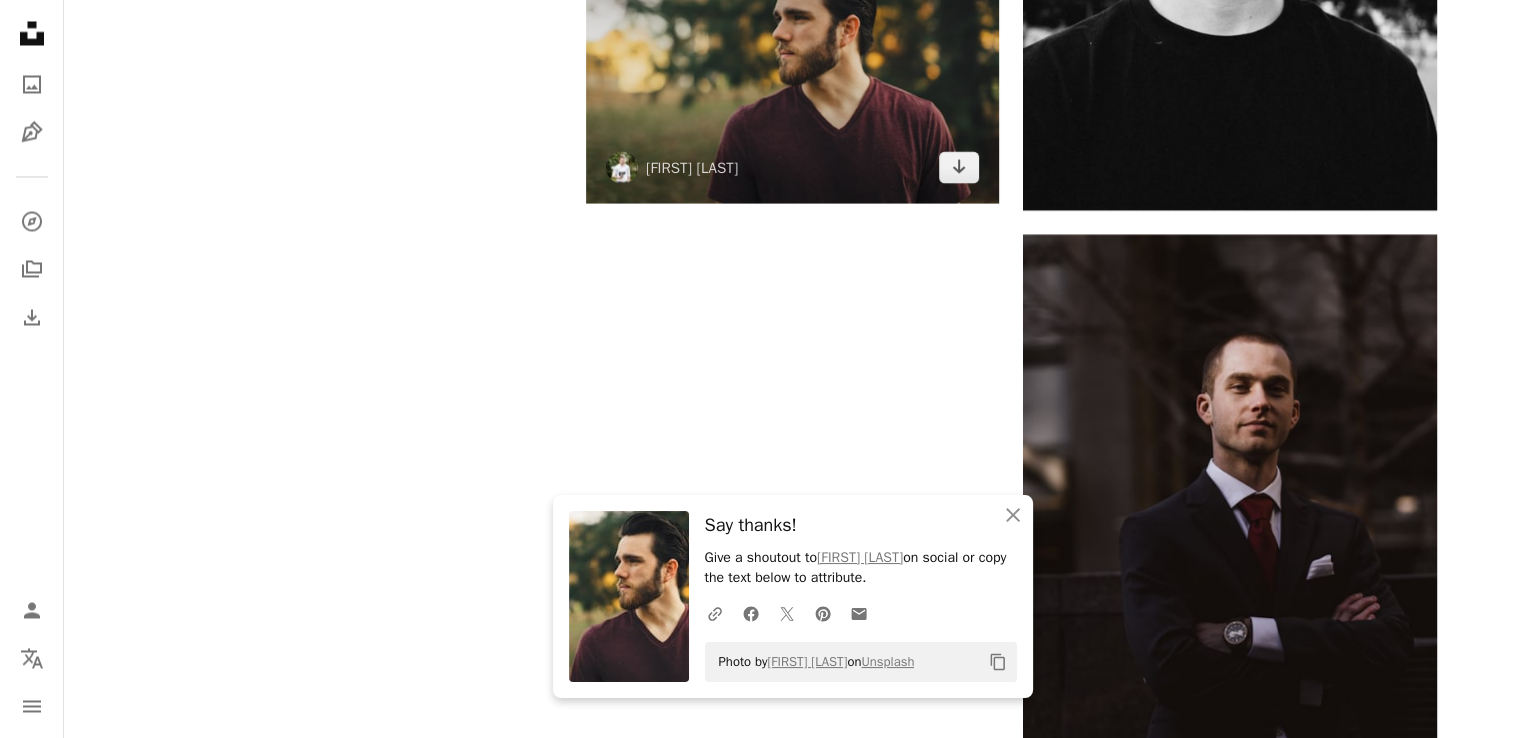 scroll, scrollTop: 3600, scrollLeft: 0, axis: vertical 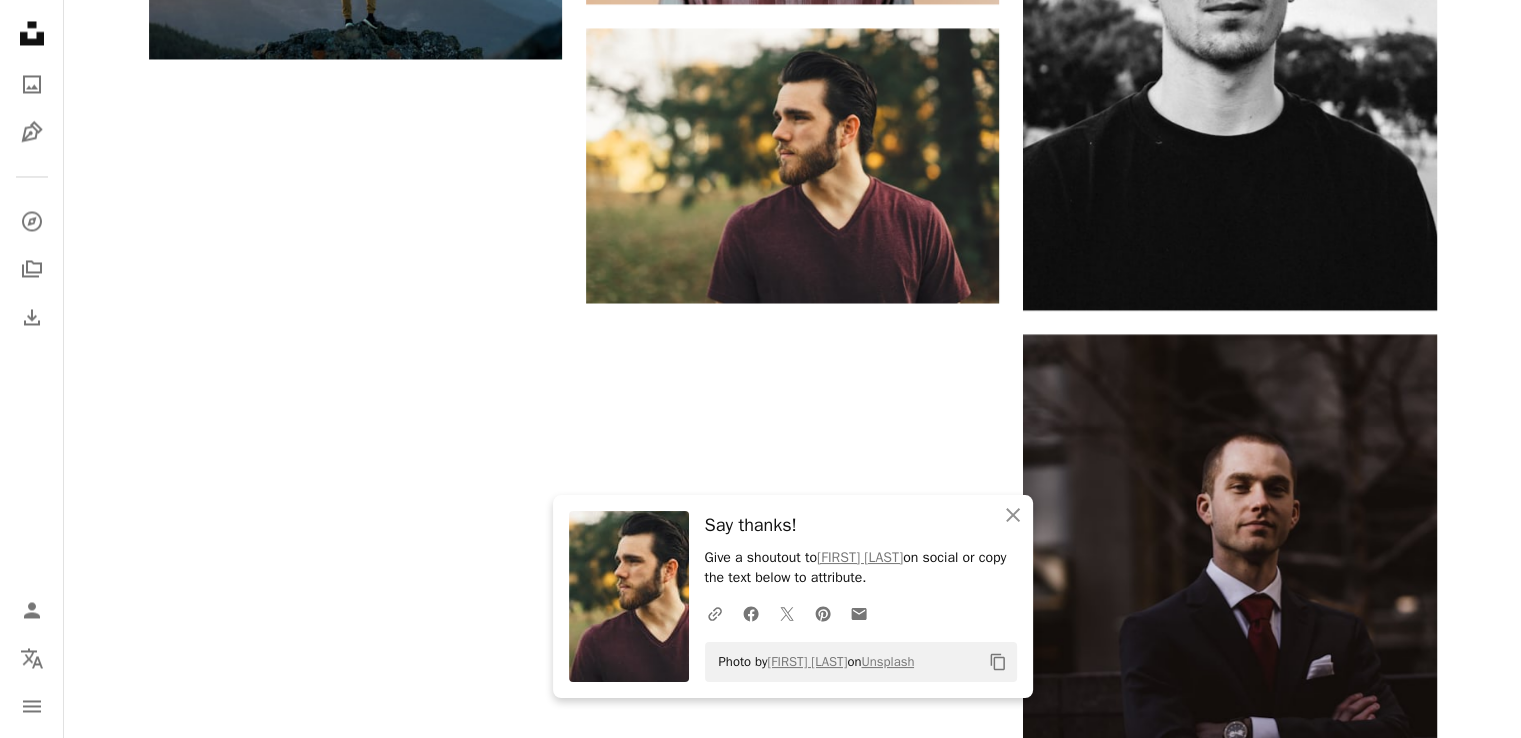 click on "Plus sign for Unsplash+ A heart A plus sign Frank Flores For  Unsplash+ A lock Download A heart A plus sign Ana Nichita Available for hire A checkmark inside of a circle Arrow pointing down A heart A plus sign Drew Hays Arrow pointing down Plus sign for Unsplash+ A heart A plus sign Beyza Kaplan For  Unsplash+ A lock Download A heart A plus sign Elizeu Dias Available for hire A checkmark inside of a circle Arrow pointing down A heart A plus sign Tim Bogdanov Available for hire A checkmark inside of a circle Arrow pointing down A heart A plus sign Christian Buehner Available for hire A checkmark inside of a circle Arrow pointing down Plus sign for Unsplash+ A heart A plus sign JSB Co. For  Unsplash+ A lock Download A heart A plus sign Irene Strong Available for hire A checkmark inside of a circle Arrow pointing down A heart A plus sign Mitchell Luo Available for hire A checkmark inside of a circle Arrow pointing down A heart A plus sign Ludovic Migneault Arrow pointing down A heart A plus sign ian dooley For" at bounding box center [793, -1074] 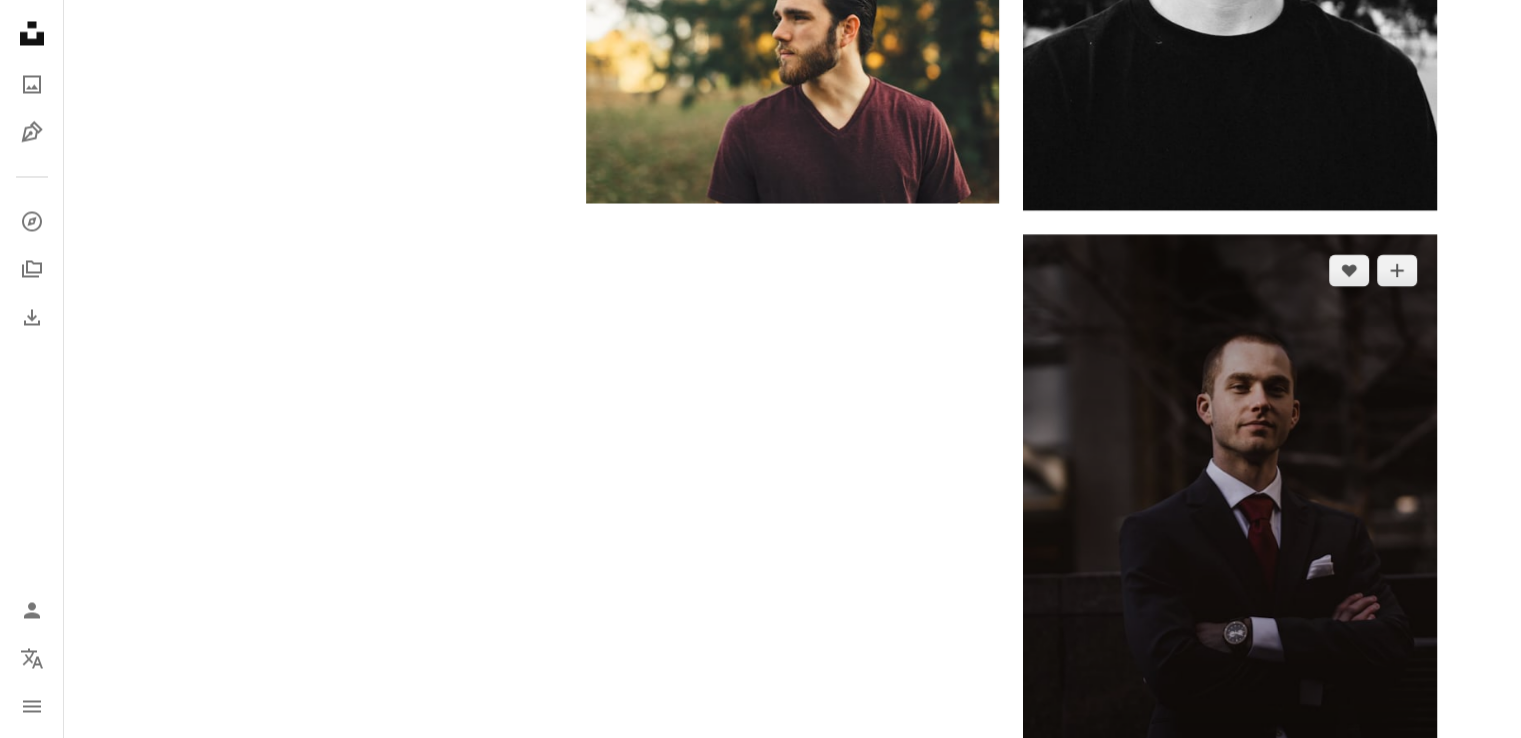 scroll, scrollTop: 3900, scrollLeft: 0, axis: vertical 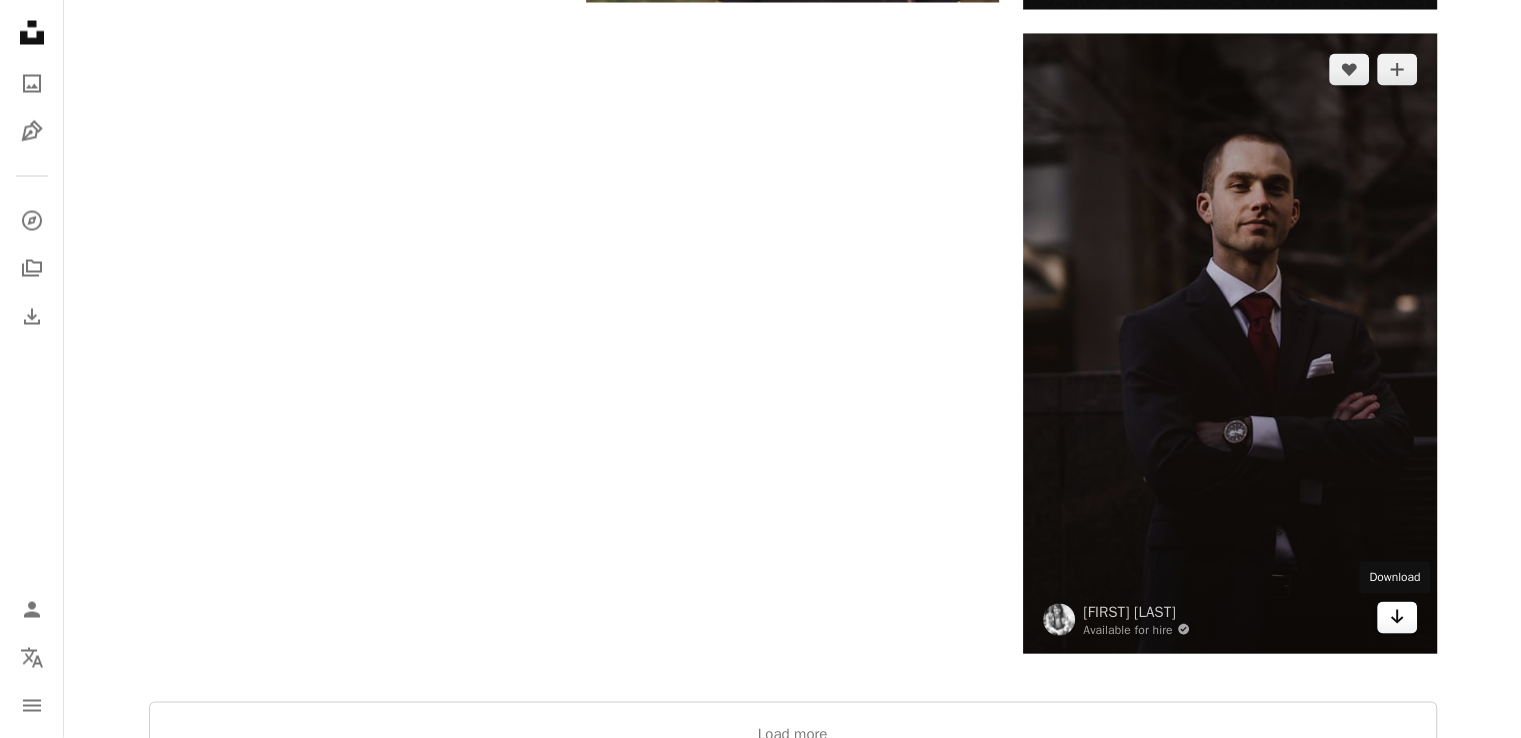 click on "Arrow pointing down" 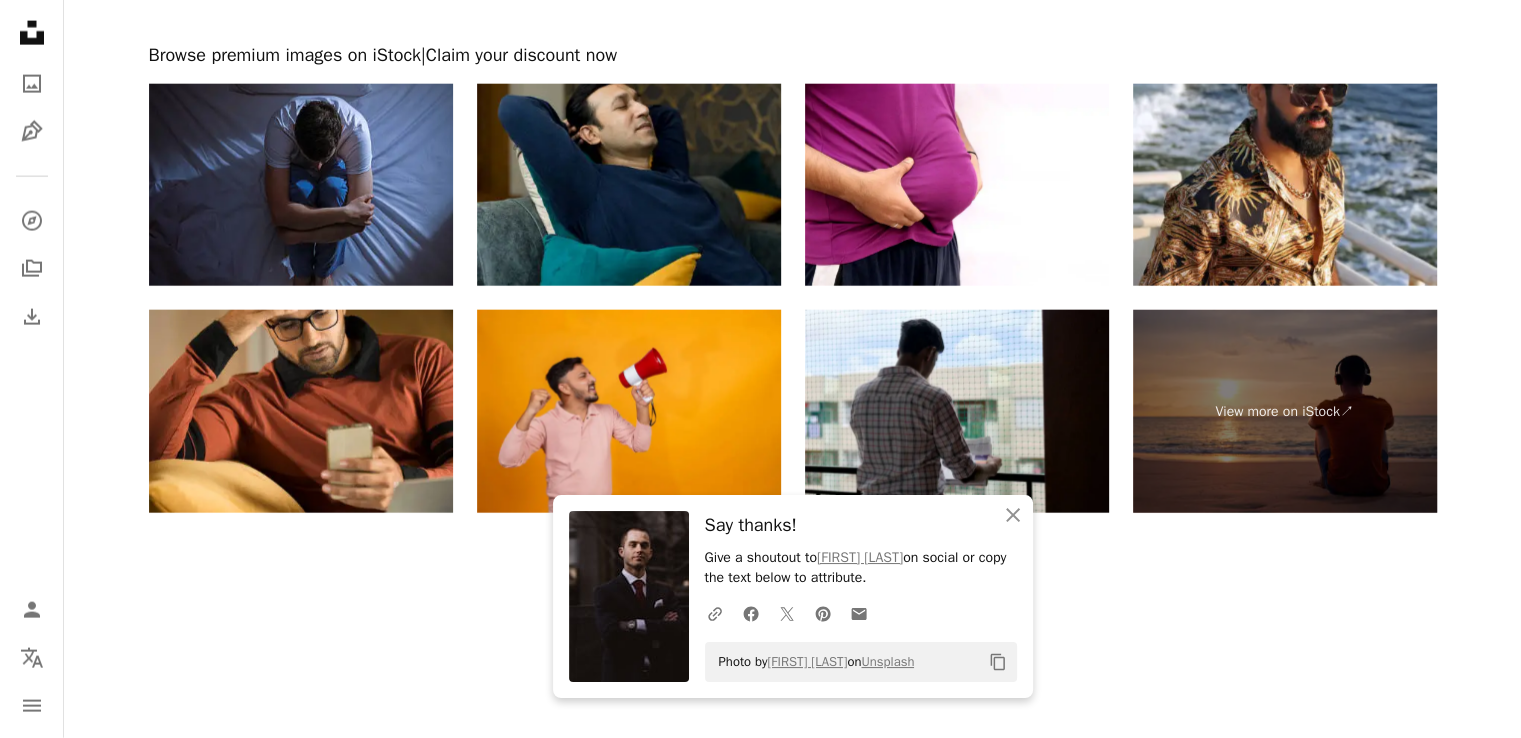 scroll, scrollTop: 4732, scrollLeft: 0, axis: vertical 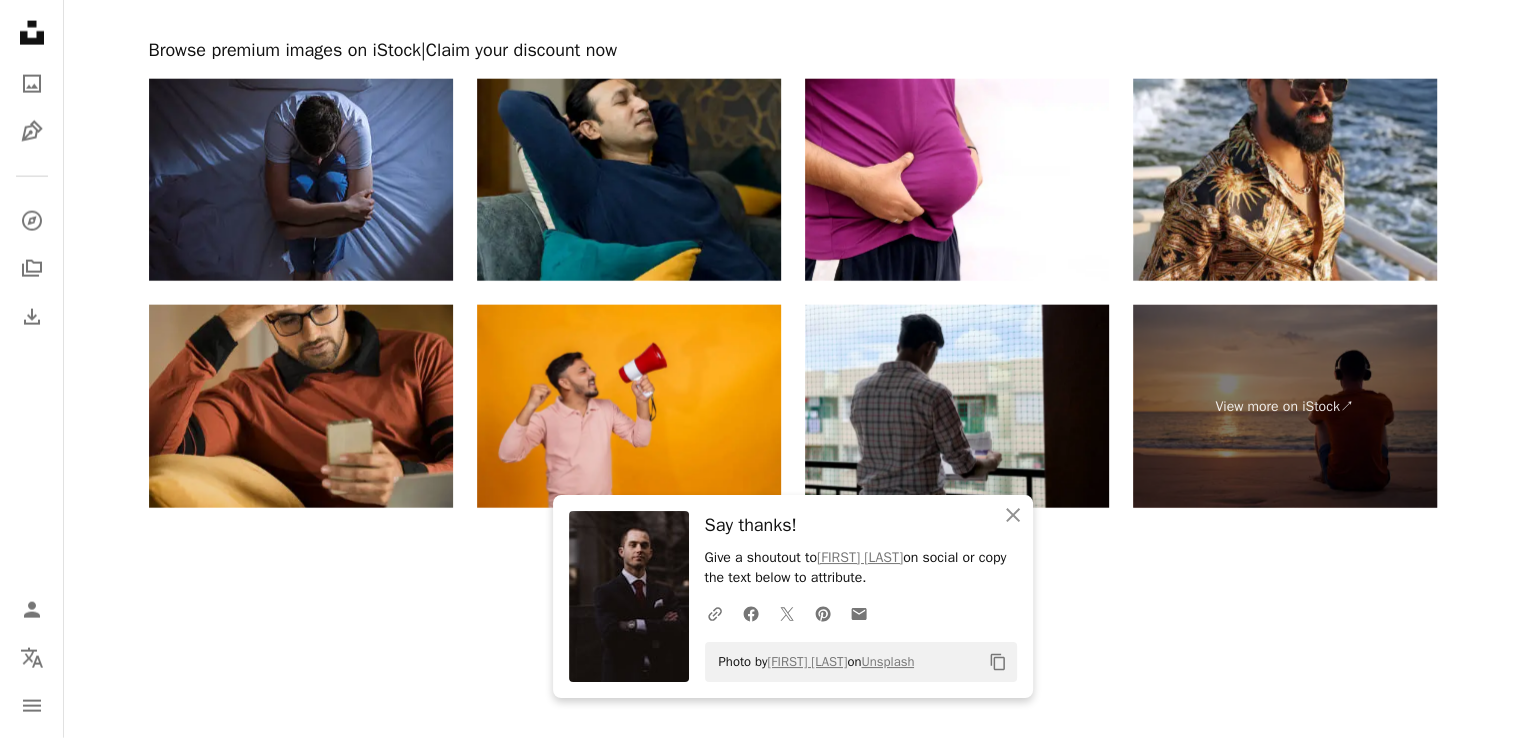 click at bounding box center (301, 406) 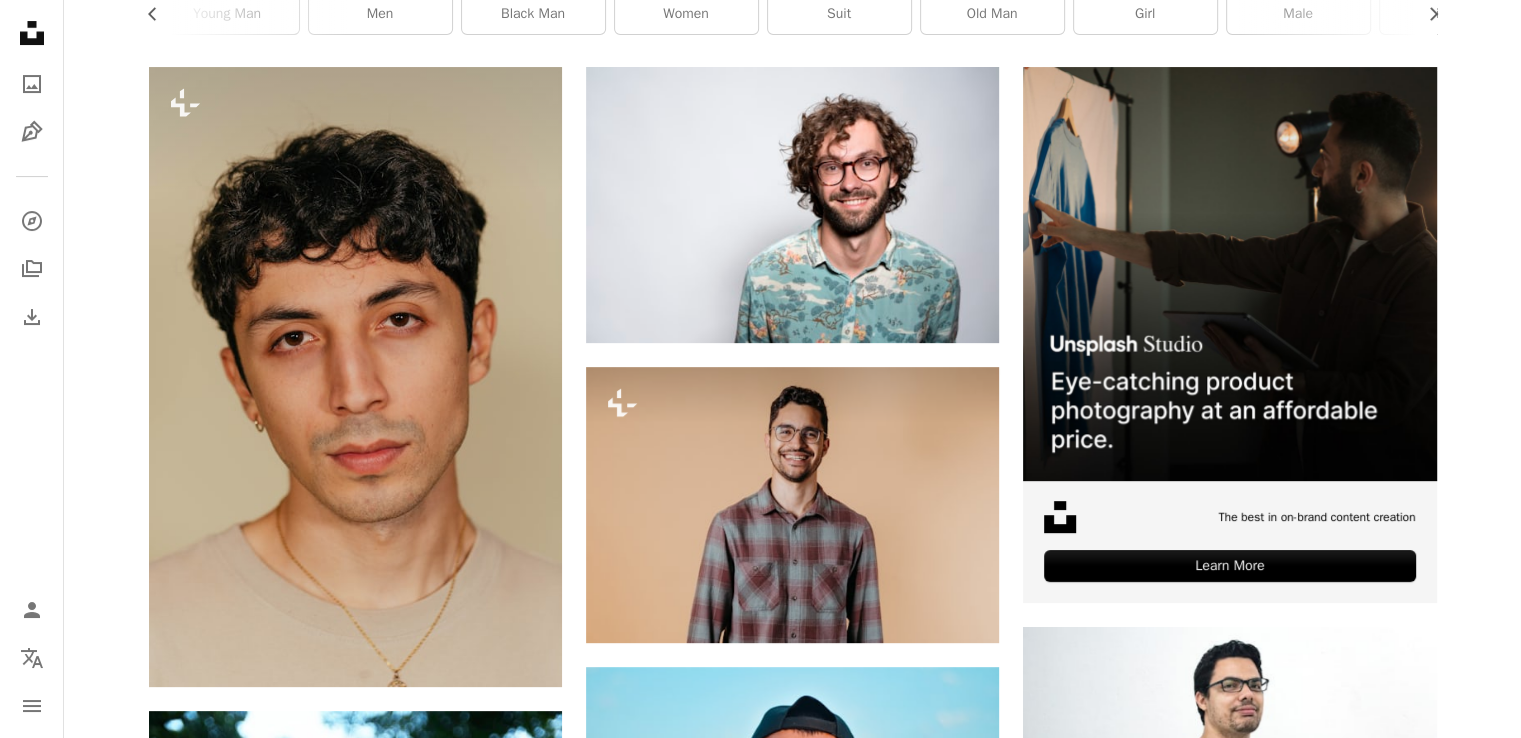scroll, scrollTop: 0, scrollLeft: 0, axis: both 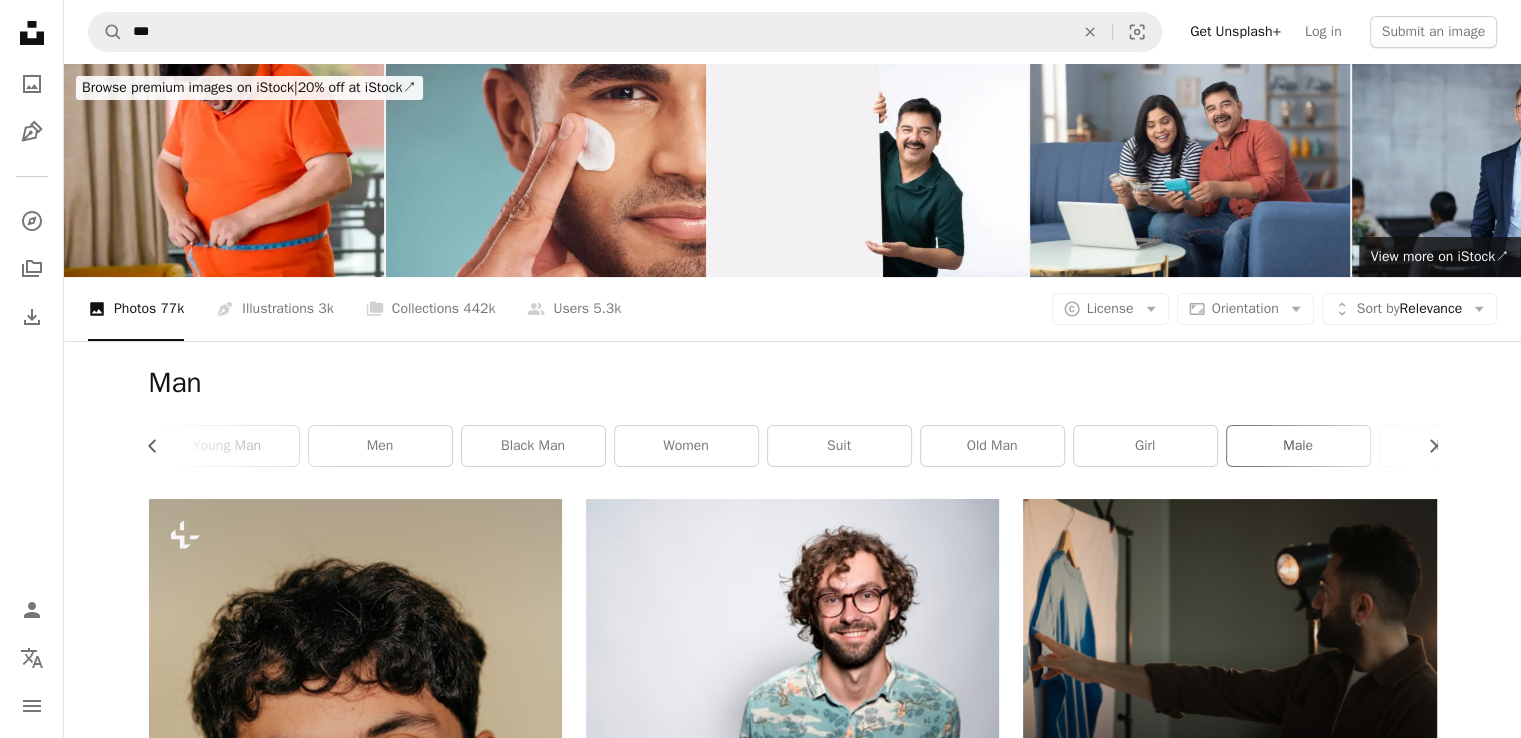 click on "male" at bounding box center [1298, 446] 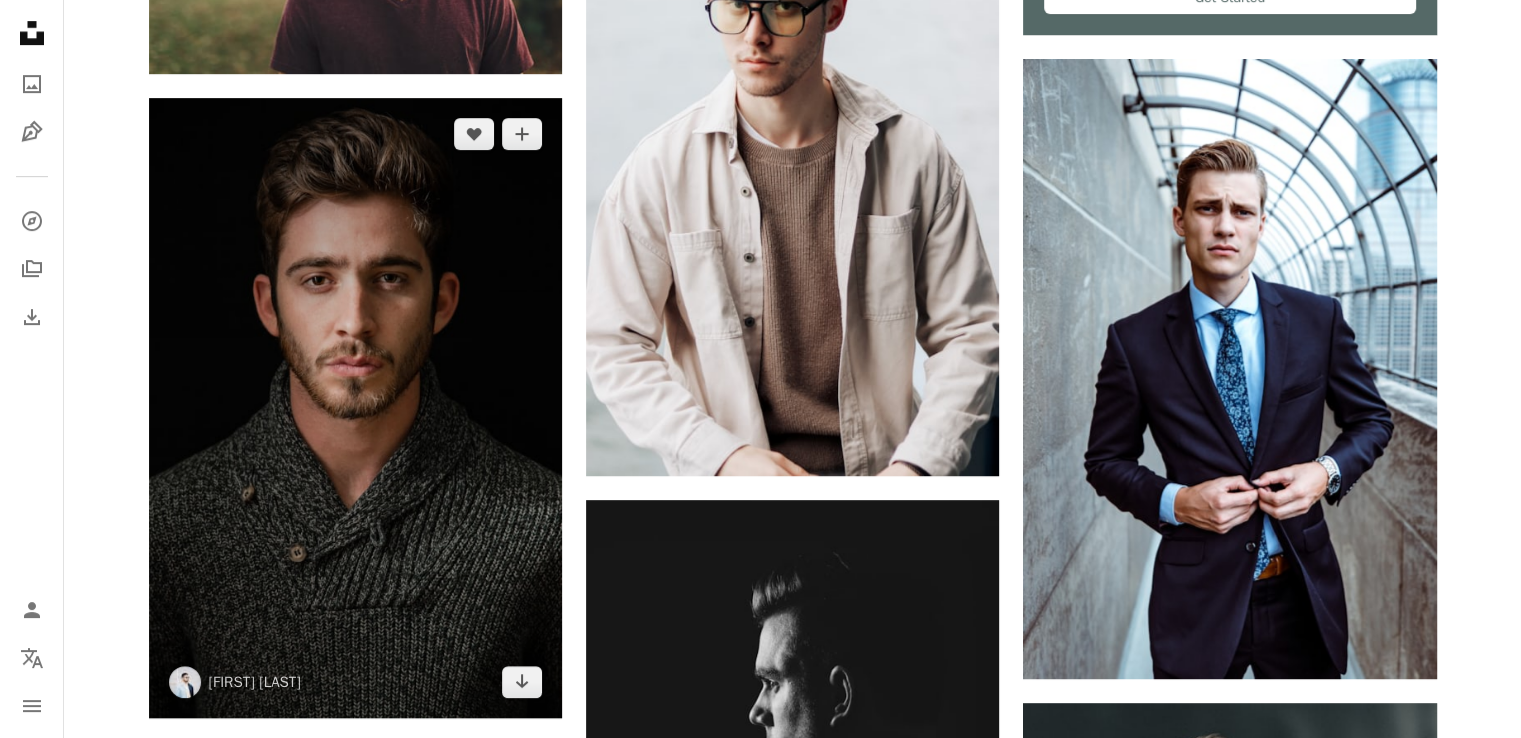 scroll, scrollTop: 1500, scrollLeft: 0, axis: vertical 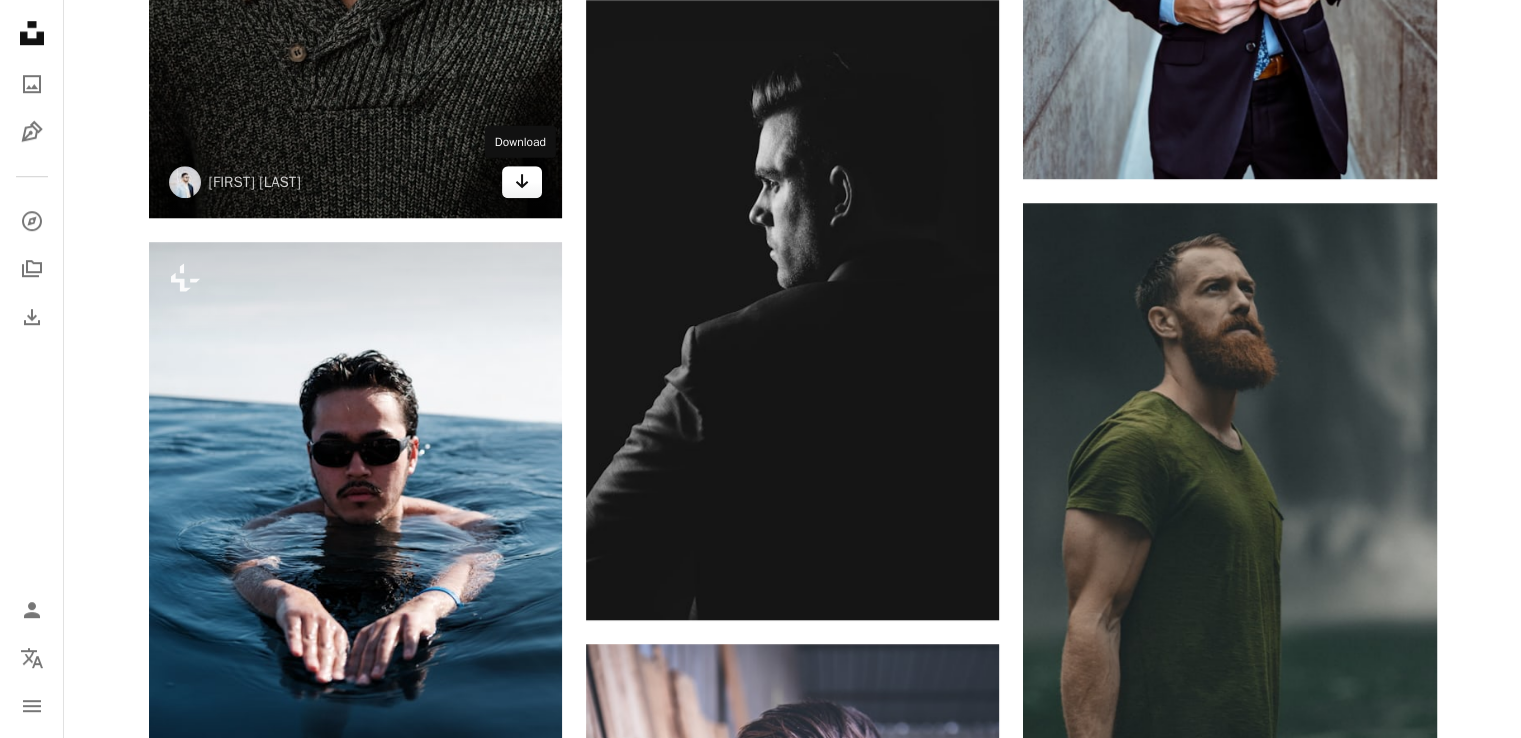 click on "Arrow pointing down" 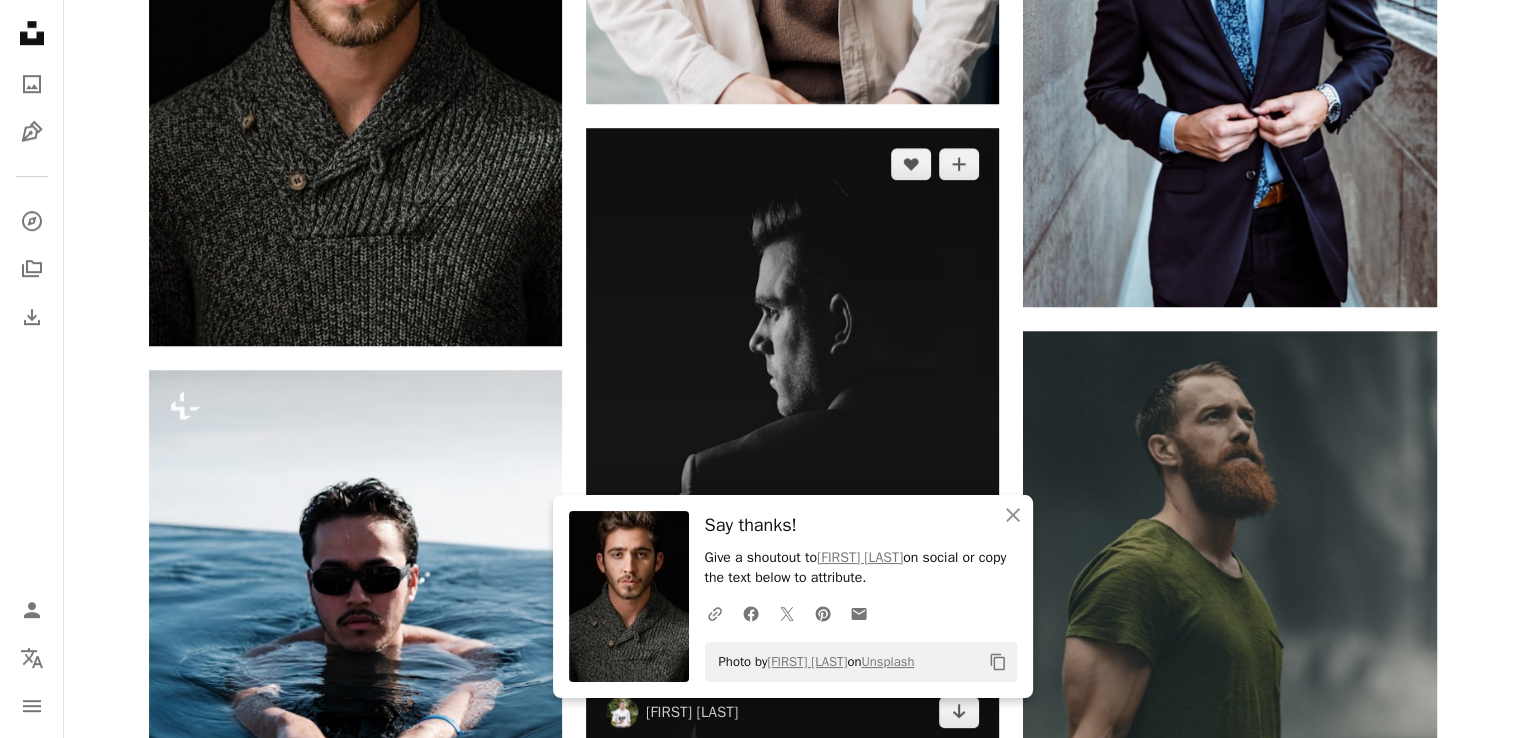 scroll, scrollTop: 1400, scrollLeft: 0, axis: vertical 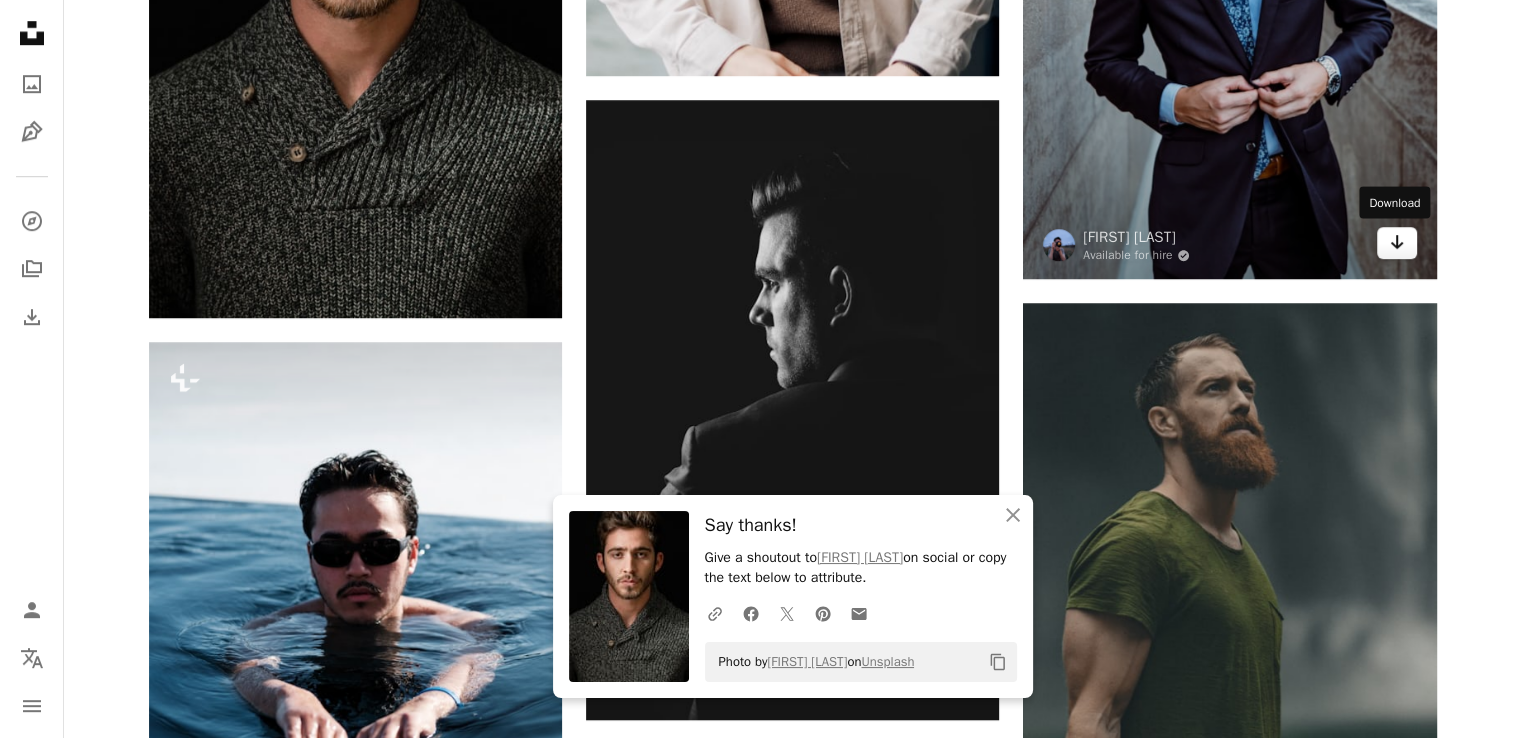 click on "Arrow pointing down" 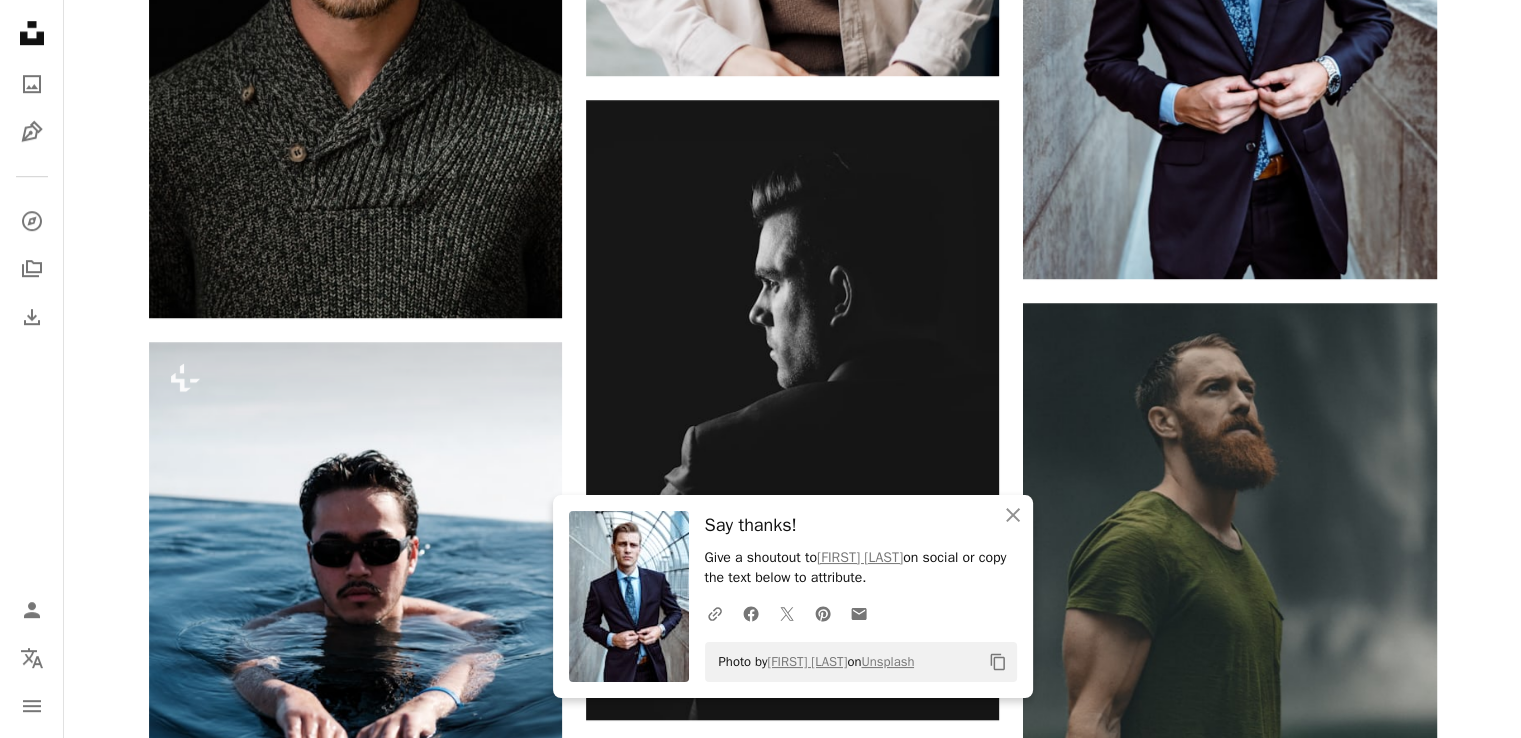 click on "Plus sign for Unsplash+ A heart A plus sign Getty Images For  Unsplash+ A lock Download A heart A plus sign Drew Hays Arrow pointing down A heart A plus sign Albert Dera Arrow pointing down Plus sign for Unsplash+ A heart A plus sign Kübra Arslaner For  Unsplash+ A lock Download A heart A plus sign John Mark Arnold Arrow pointing down A heart A plus sign Alex Robinson Available for hire A checkmark inside of a circle Arrow pointing down A heart A plus sign 🇸🇮 Janko Ferlič Available for hire A checkmark inside of a circle Arrow pointing down A heart A plus sign Samuel Raita Arrow pointing down Plus sign for Unsplash+ A heart A plus sign Beyza Kaplan For  Unsplash+ A lock Download A heart A plus sign Drew Hays Arrow pointing down A heart A plus sign Timothy Barlin Available for hire A checkmark inside of a circle Arrow pointing down A heart A plus sign Gabriel Arancibia Available for hire A checkmark inside of a circle Arrow pointing down Plus sign for Unsplash+ A heart A plus sign A. C. For  Unsplash+" at bounding box center [792, 1233] 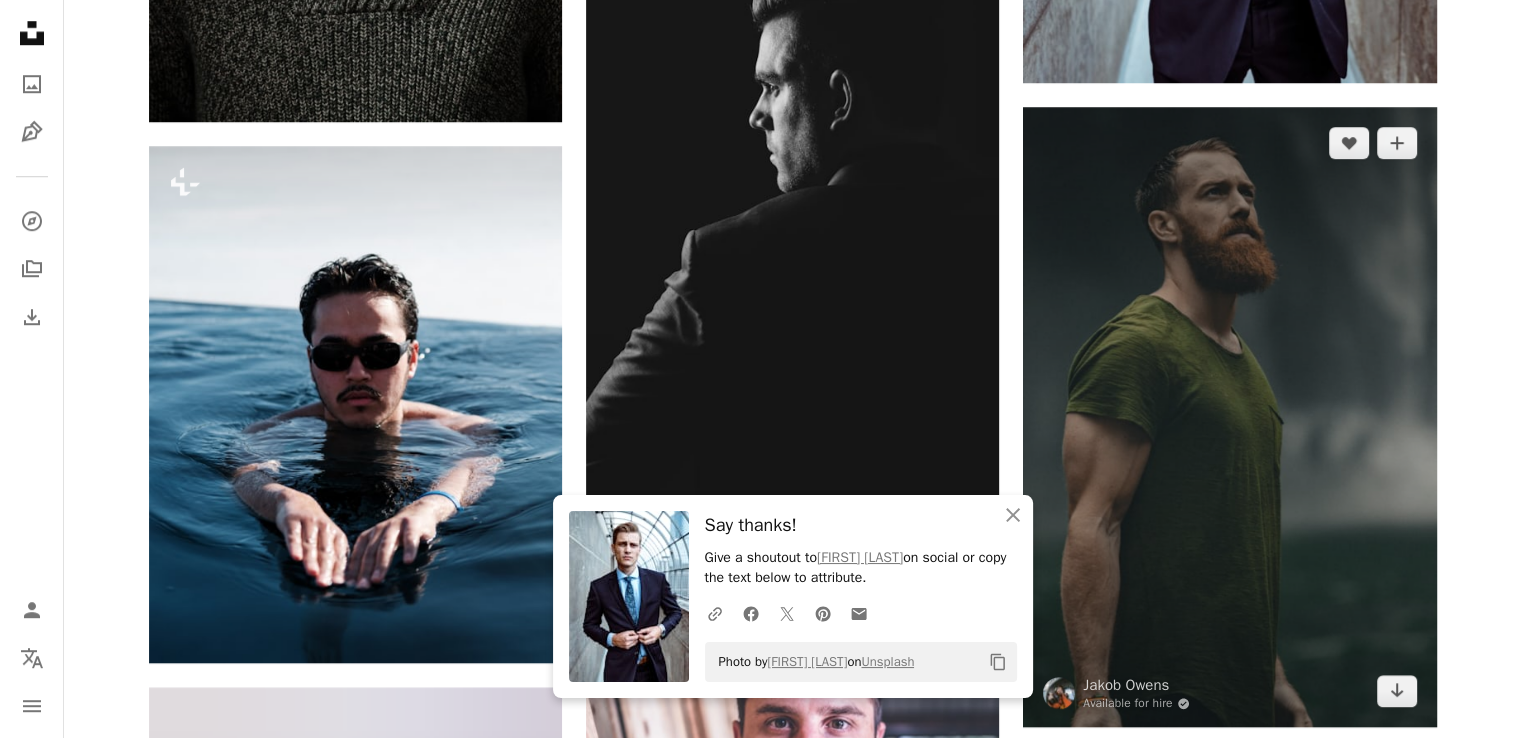 scroll, scrollTop: 1800, scrollLeft: 0, axis: vertical 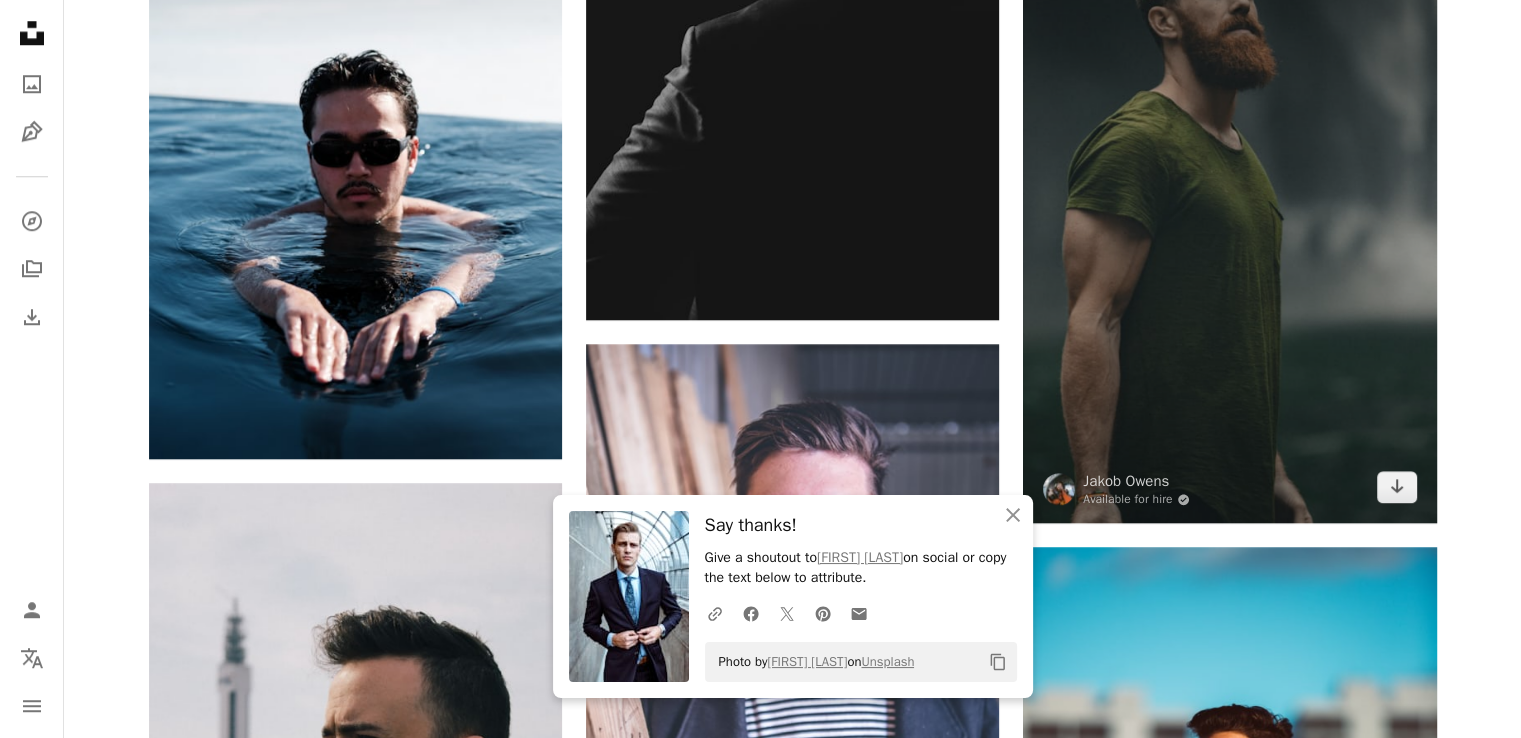 click at bounding box center (1229, 213) 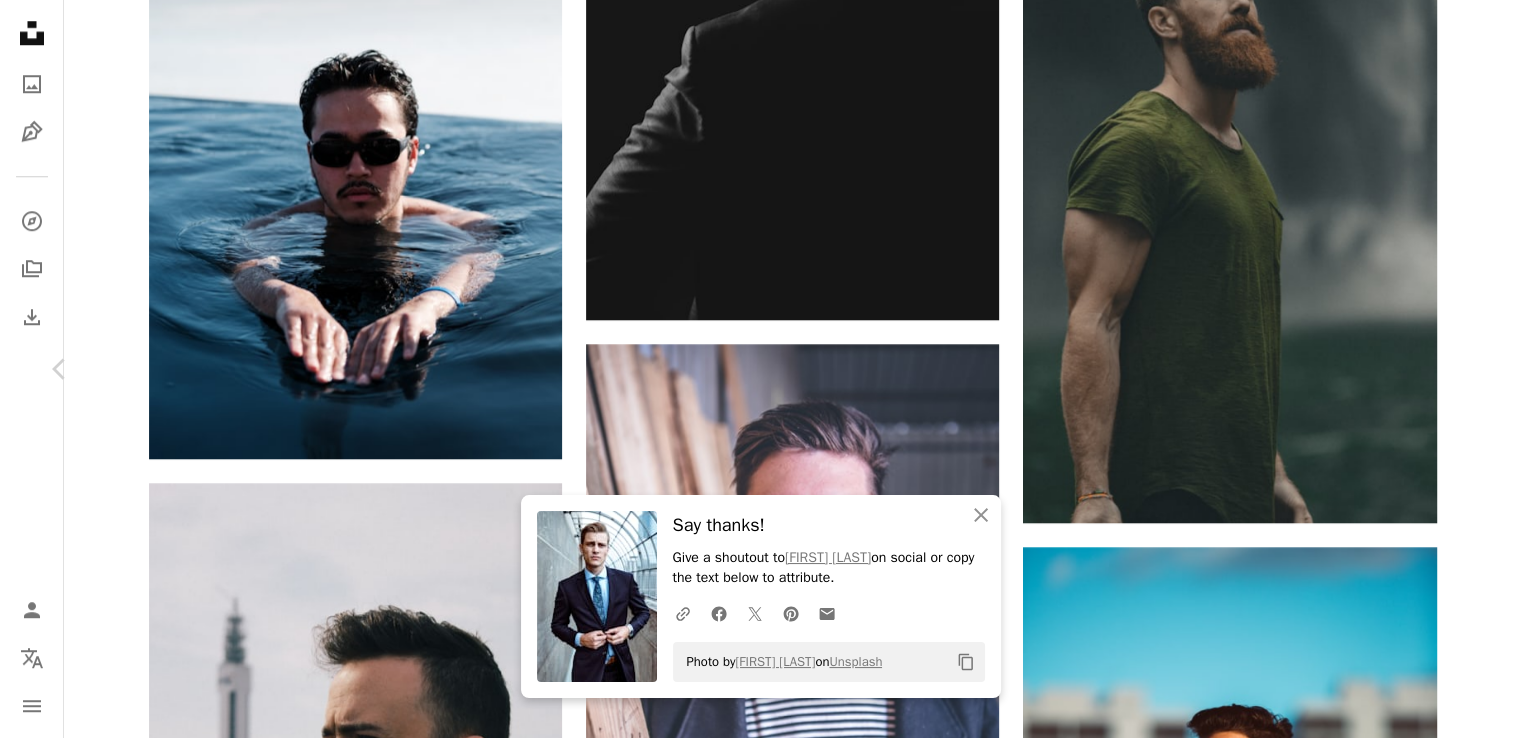 click on "Chevron right" at bounding box center (1461, 369) 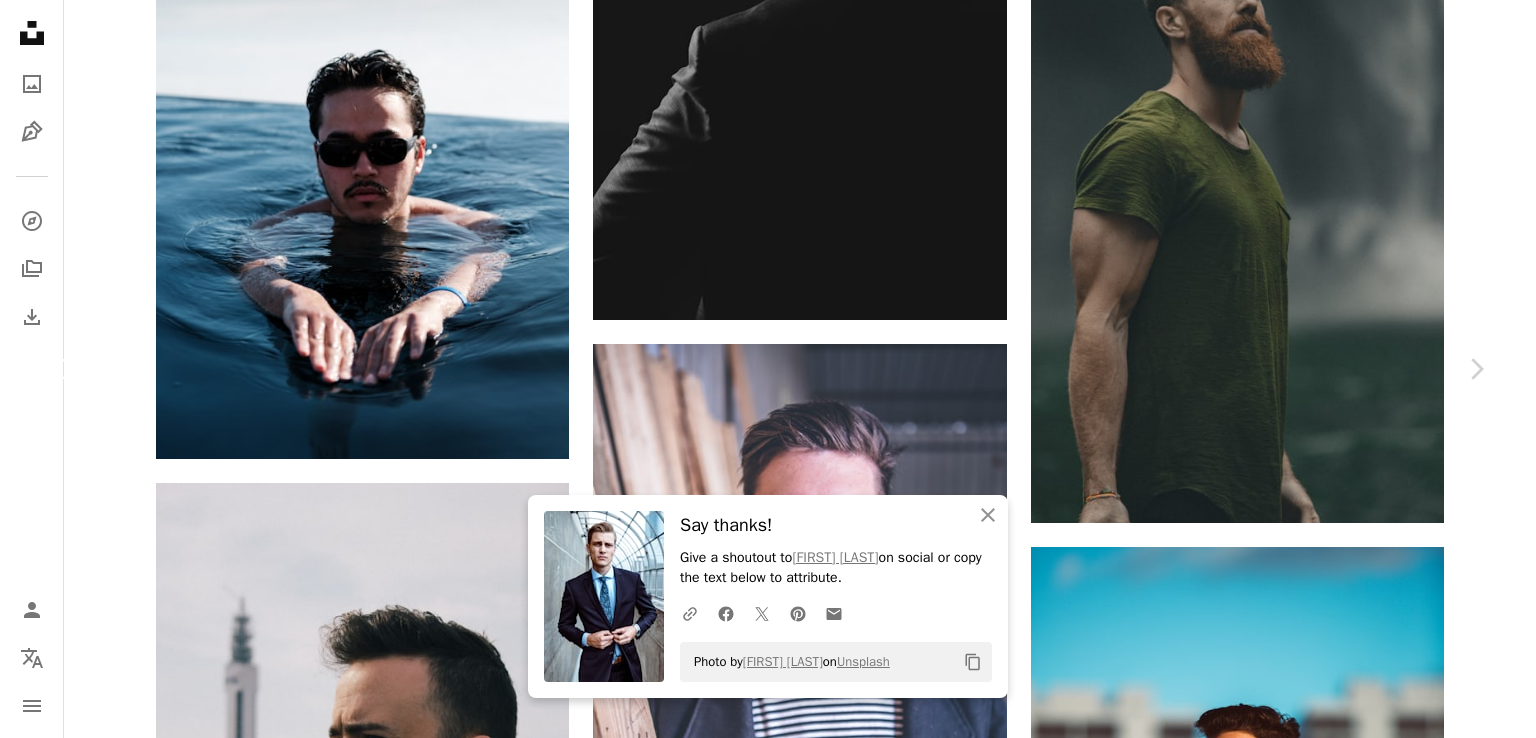 click on "Chevron left" 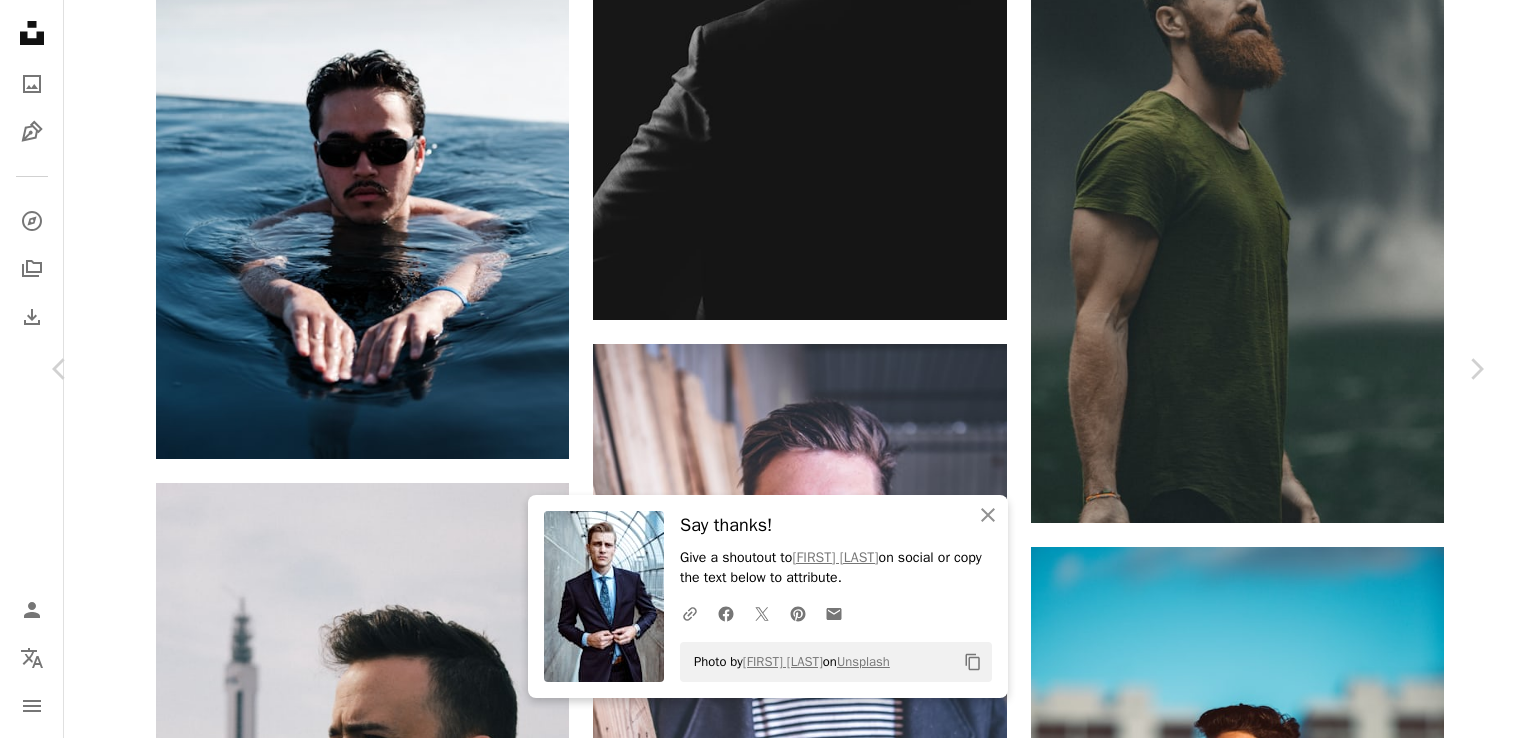 click on "An X shape" at bounding box center (20, 20) 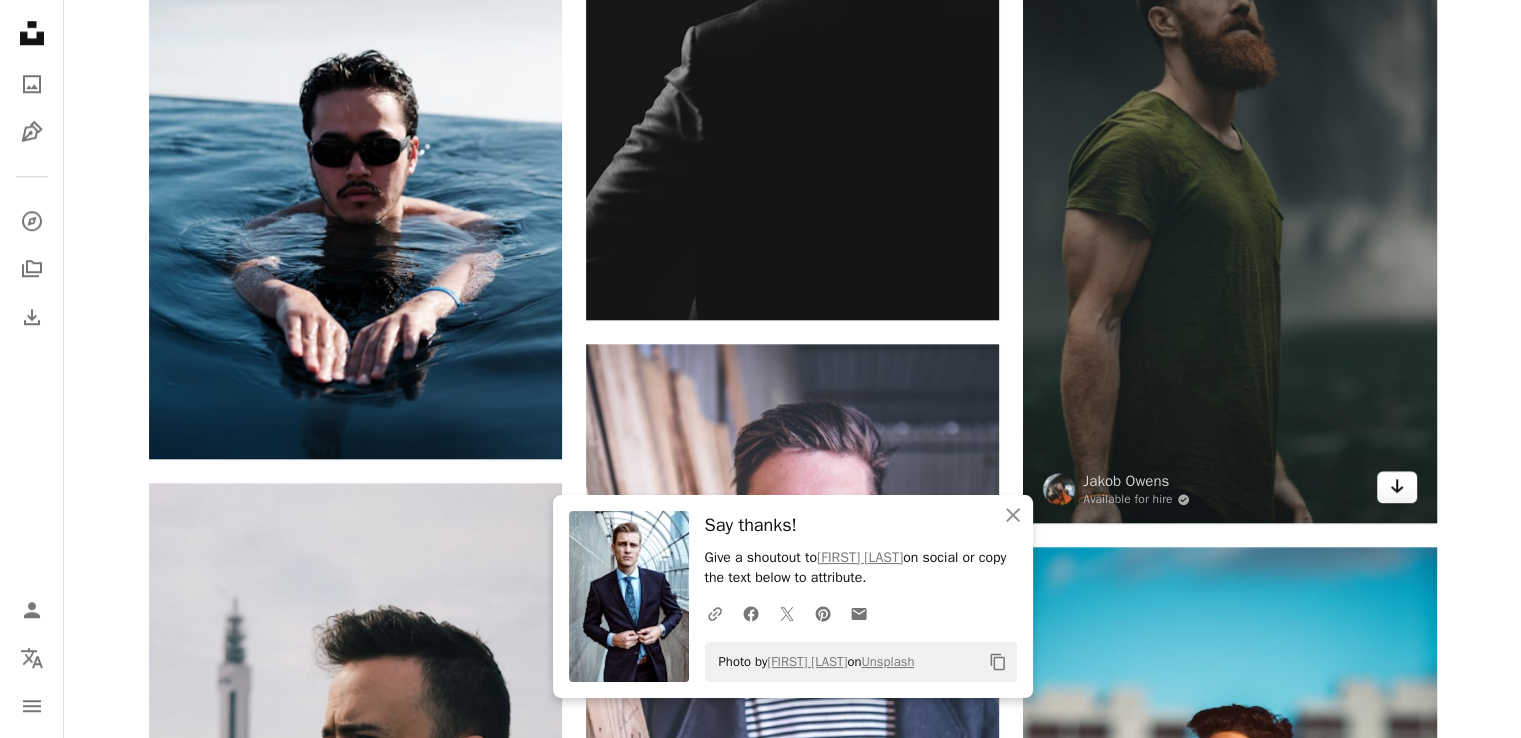click on "Arrow pointing down" at bounding box center [1397, 487] 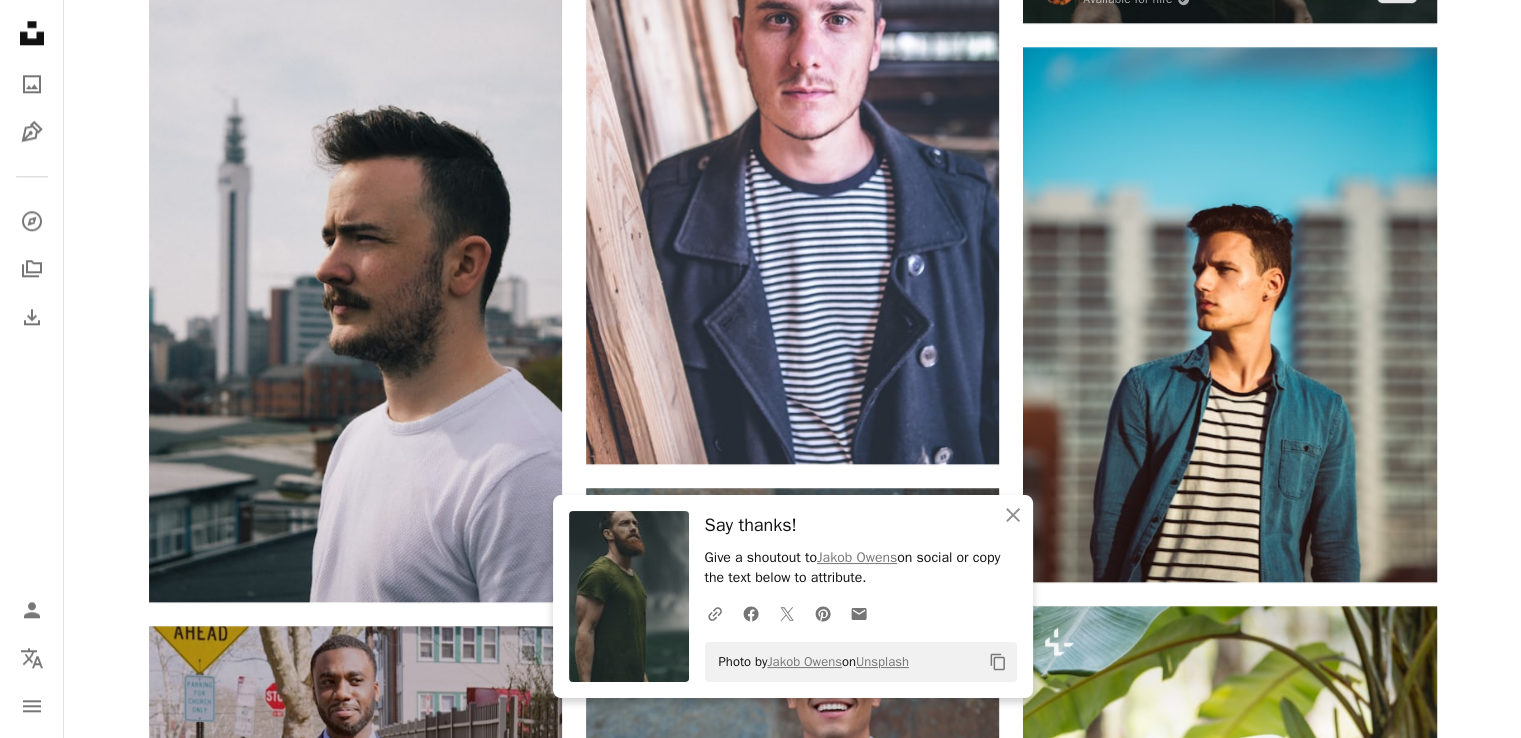 scroll, scrollTop: 2400, scrollLeft: 0, axis: vertical 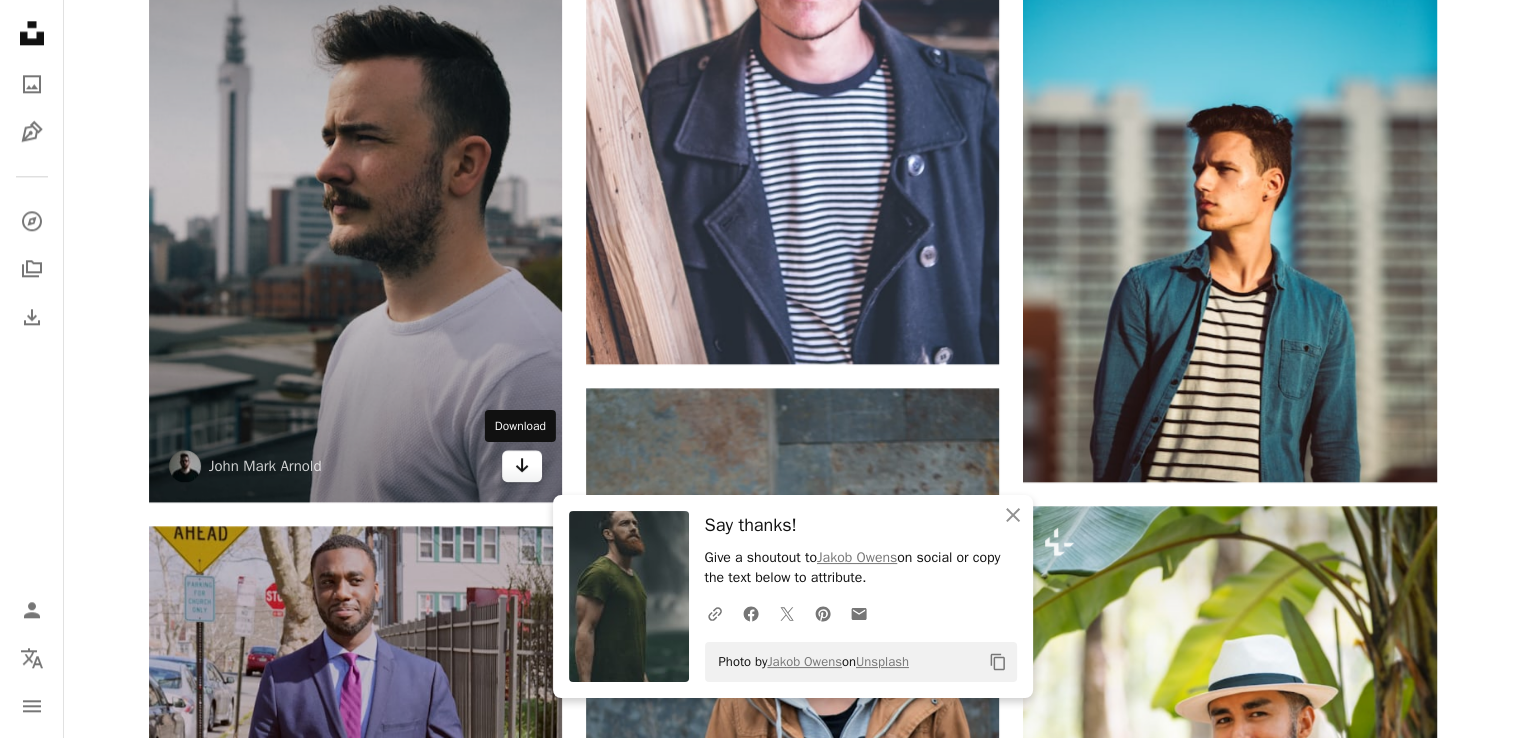 click on "Arrow pointing down" 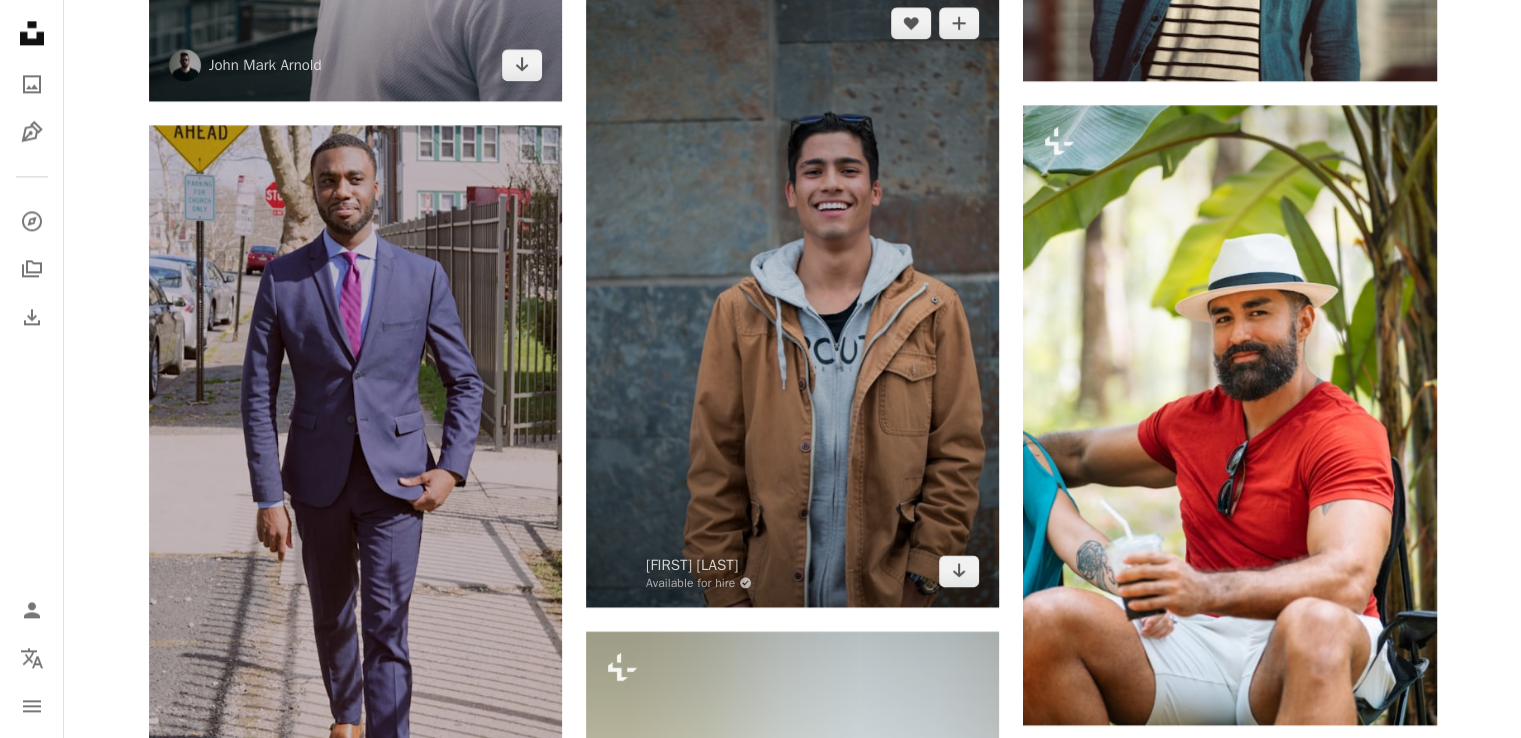 scroll, scrollTop: 2800, scrollLeft: 0, axis: vertical 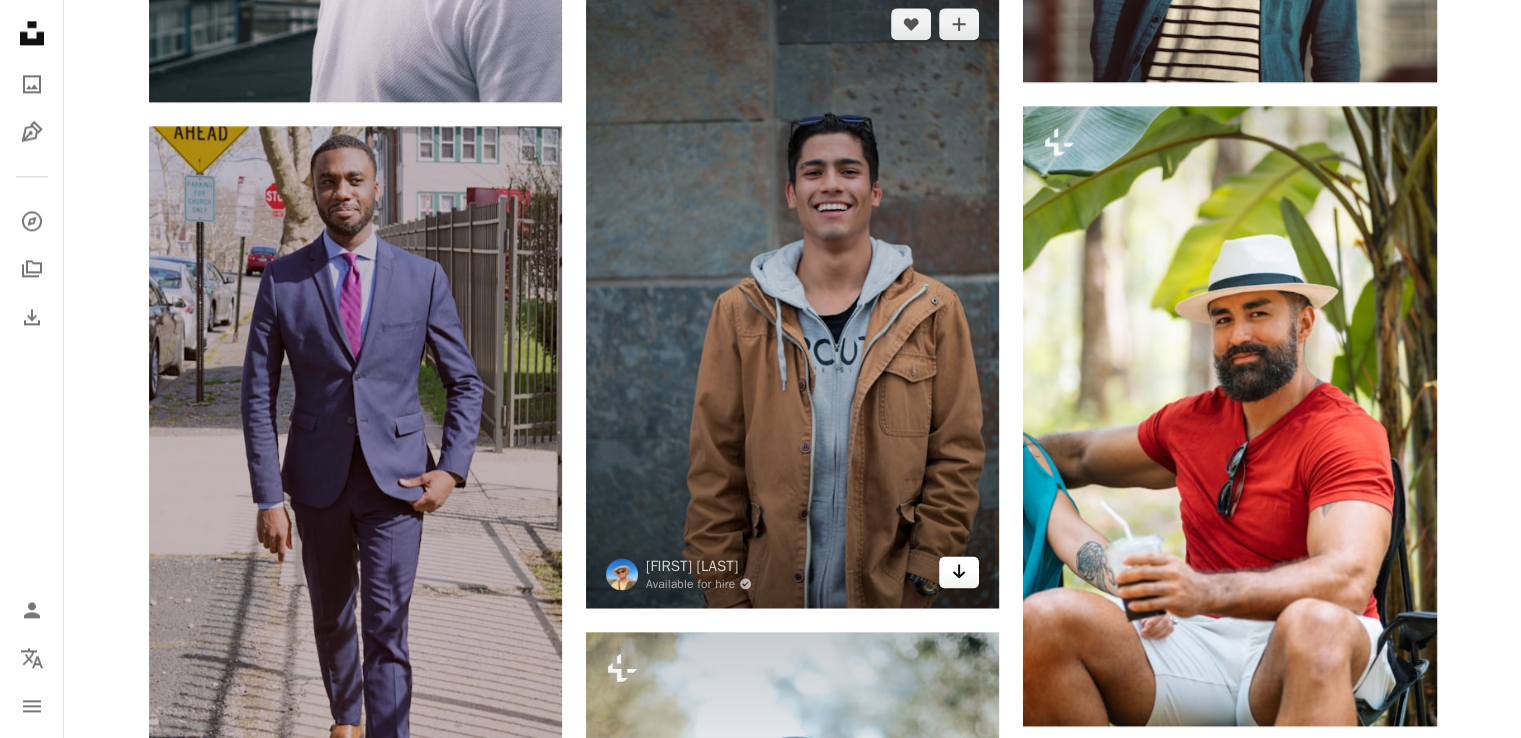 click 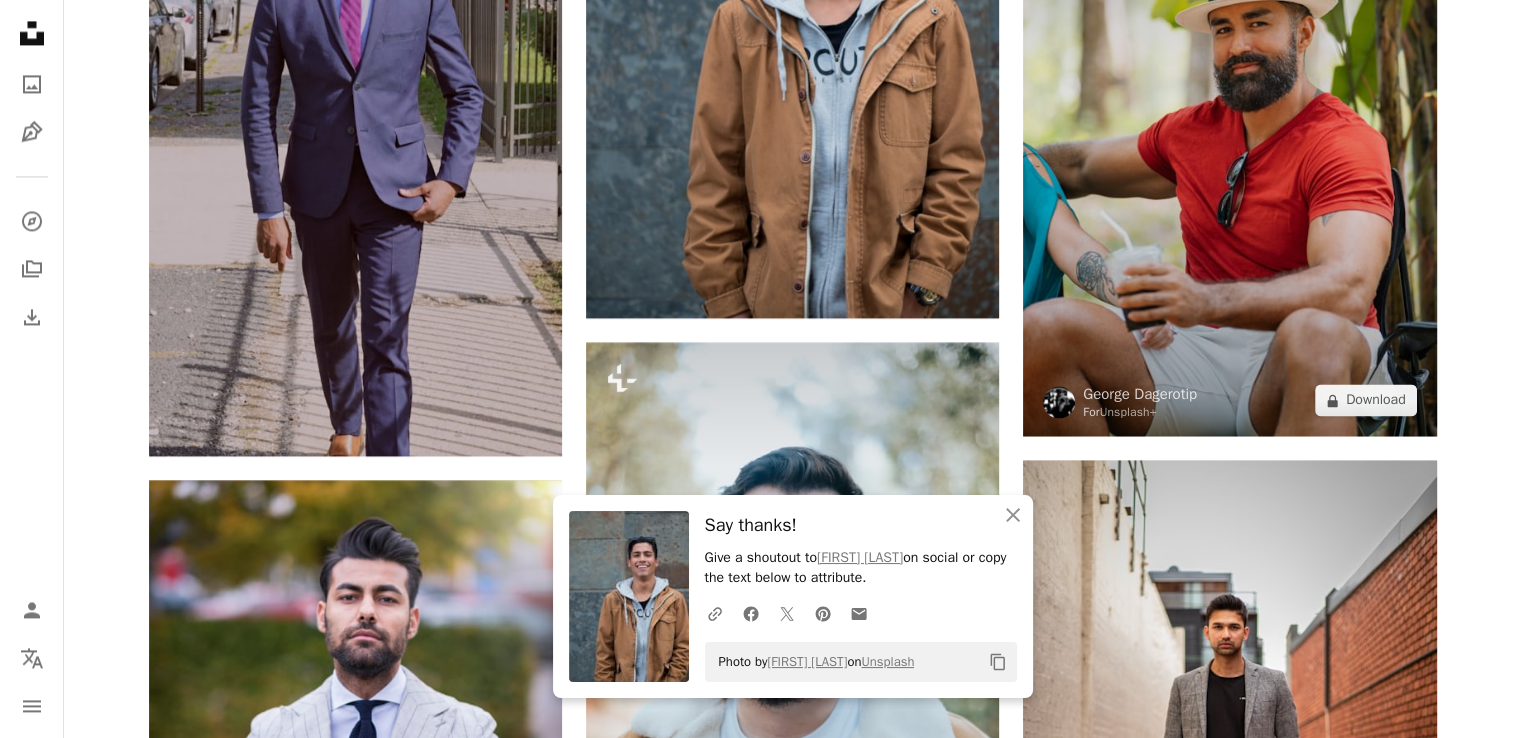 scroll, scrollTop: 3100, scrollLeft: 0, axis: vertical 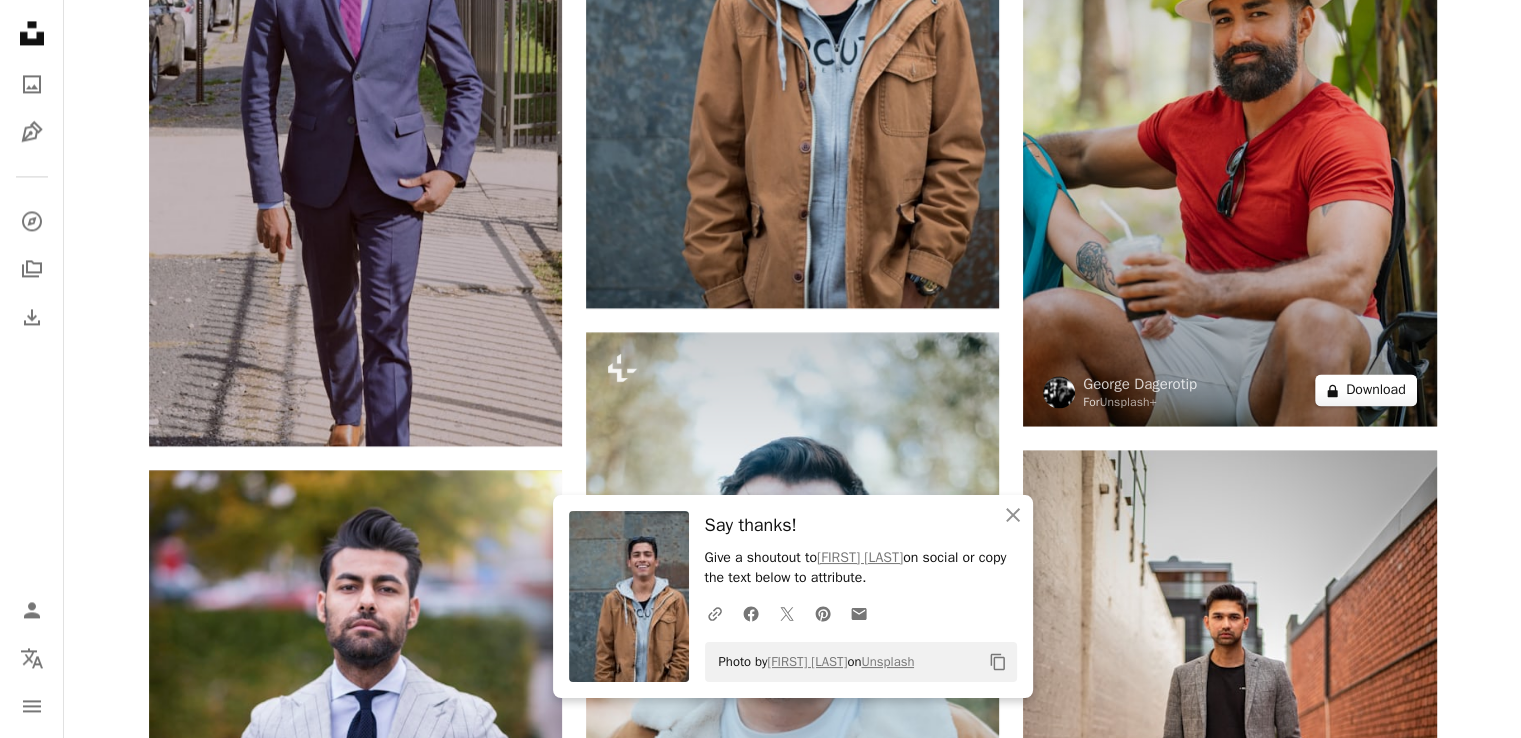 click on "A lock Download" at bounding box center (1366, 390) 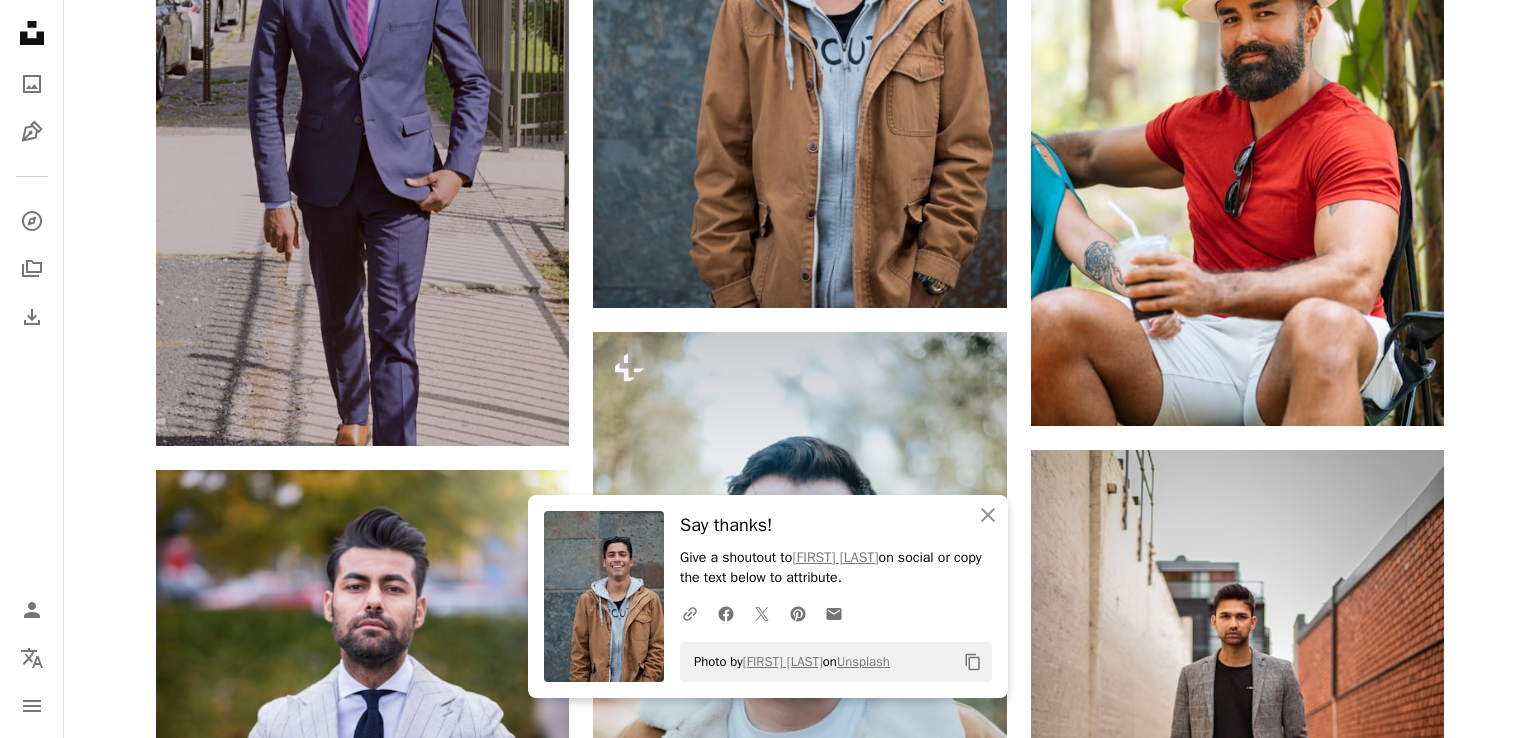 click on "An X shape An X shape Close Say thanks! Give a shoutout to  [FIRST] [LAST]  on social or copy the text below to attribute. A URL sharing icon (chains) Facebook icon X (formerly Twitter) icon Pinterest icon An envelope Photo by  [FIRST] [LAST]  on  Unsplash
Copy content Premium, ready to use images. Get unlimited access. A plus sign Members-only content added monthly A plus sign Unlimited royalty-free downloads A plus sign Illustrations  New A plus sign Enhanced legal protections yearly 66%  off monthly $12   $4 USD per month * Get  Unsplash+ * When paid annually, billed upfront  $48 Taxes where applicable. Renews automatically. Cancel anytime." at bounding box center [768, 2954] 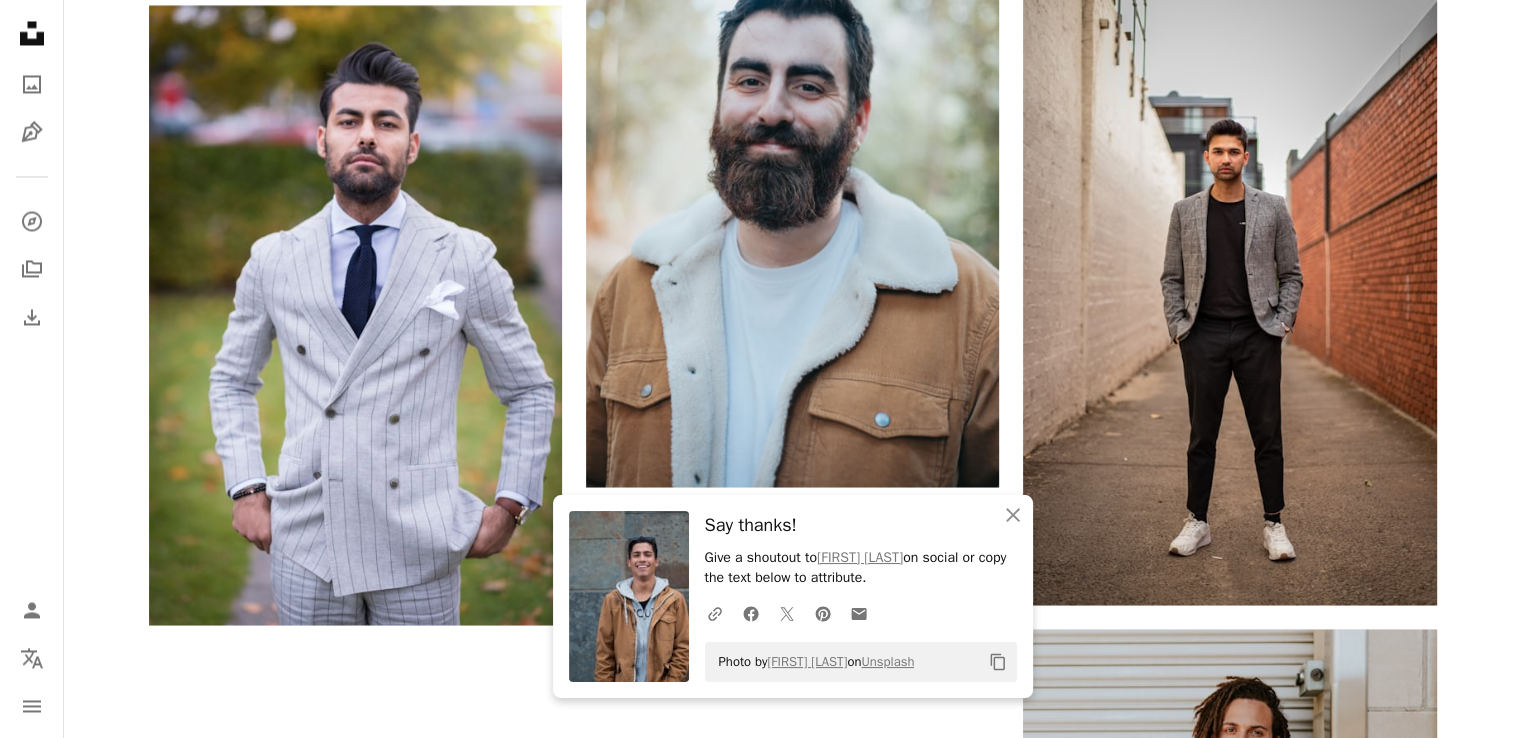 scroll, scrollTop: 3600, scrollLeft: 0, axis: vertical 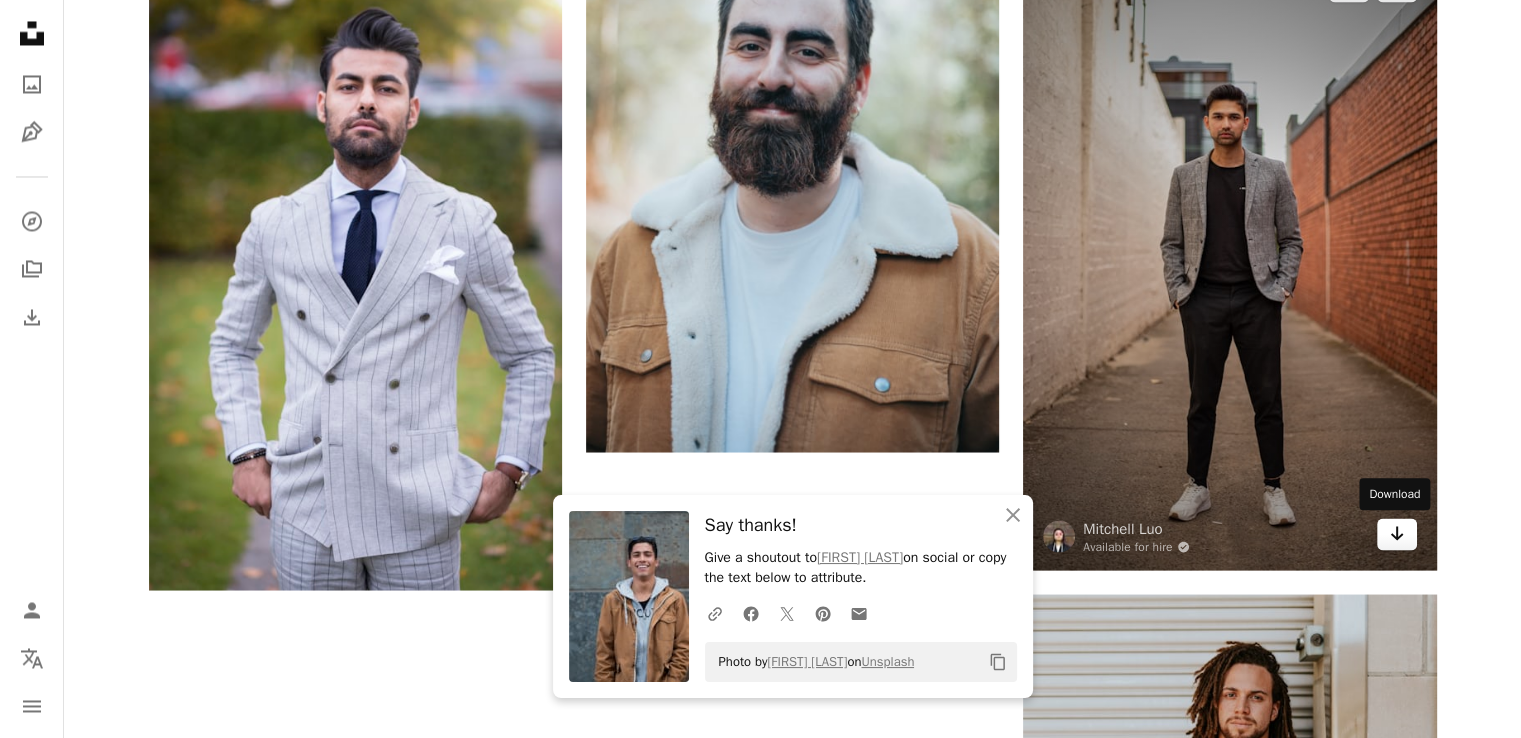 click on "Arrow pointing down" 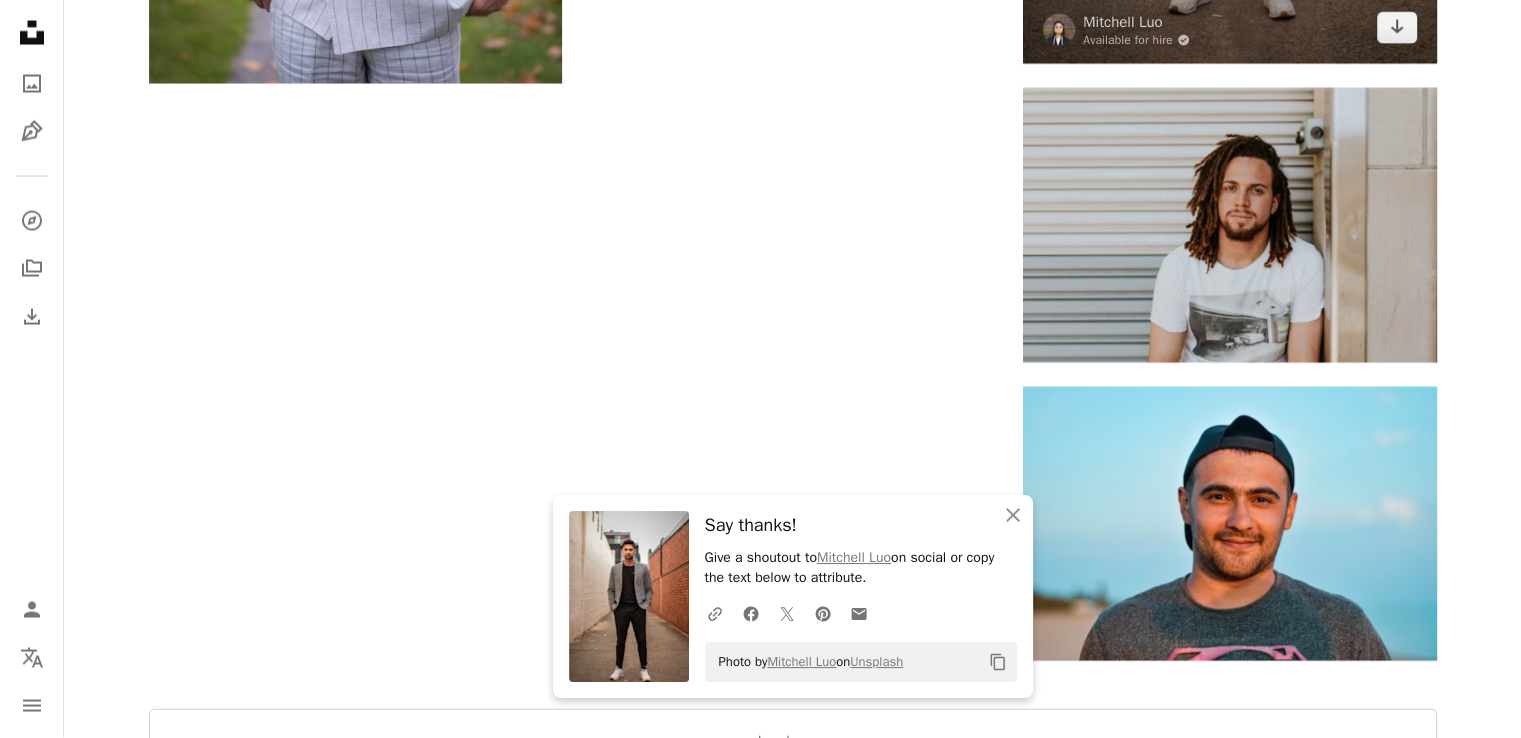 scroll, scrollTop: 4200, scrollLeft: 0, axis: vertical 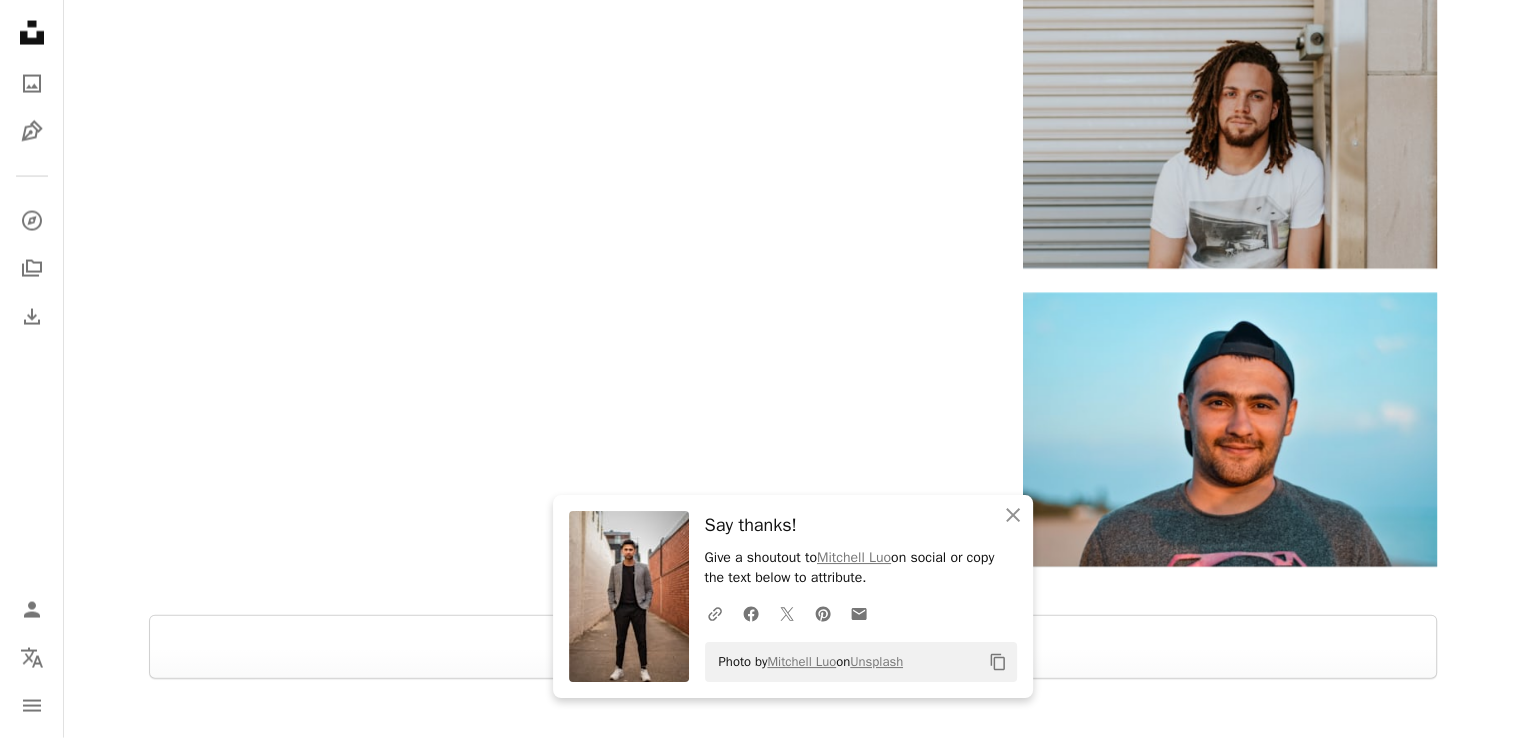 click on "Plus sign for Unsplash+ A heart A plus sign Getty Images For  Unsplash+ A lock Download A heart A plus sign Drew Hays Arrow pointing down A heart A plus sign Albert Dera Arrow pointing down Plus sign for Unsplash+ A heart A plus sign Kübra Arslaner For  Unsplash+ A lock Download A heart A plus sign John Mark Arnold Arrow pointing down A heart A plus sign Alex Robinson Available for hire A checkmark inside of a circle Arrow pointing down A heart A plus sign 🇸🇮 Janko Ferlič Available for hire A checkmark inside of a circle Arrow pointing down A heart A plus sign Samuel Raita Arrow pointing down Plus sign for Unsplash+ A heart A plus sign Beyza Kaplan For  Unsplash+ A lock Download A heart A plus sign Drew Hays Arrow pointing down A heart A plus sign Timothy Barlin Available for hire A checkmark inside of a circle Arrow pointing down A heart A plus sign Gabriel Arancibia Available for hire A checkmark inside of a circle Arrow pointing down Plus sign for Unsplash+ A heart A plus sign A. C. For  Unsplash+" at bounding box center [793, -1567] 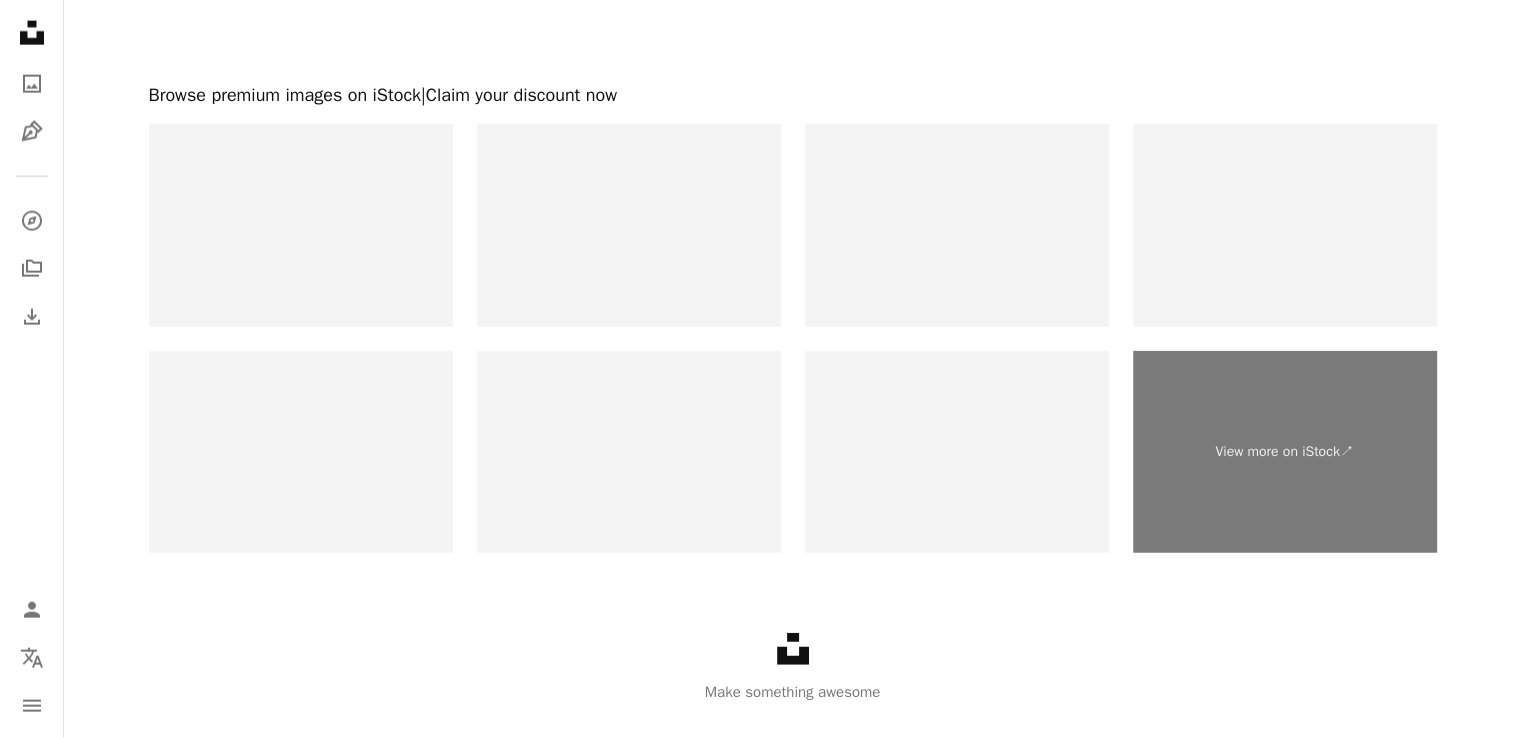 scroll, scrollTop: 4945, scrollLeft: 0, axis: vertical 